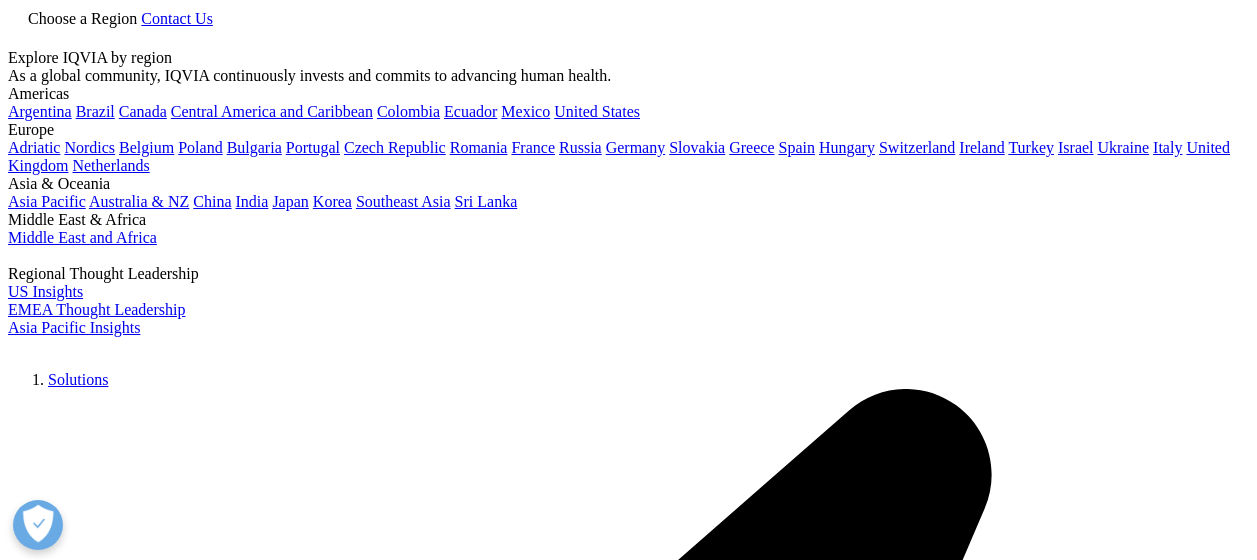 scroll, scrollTop: 0, scrollLeft: 0, axis: both 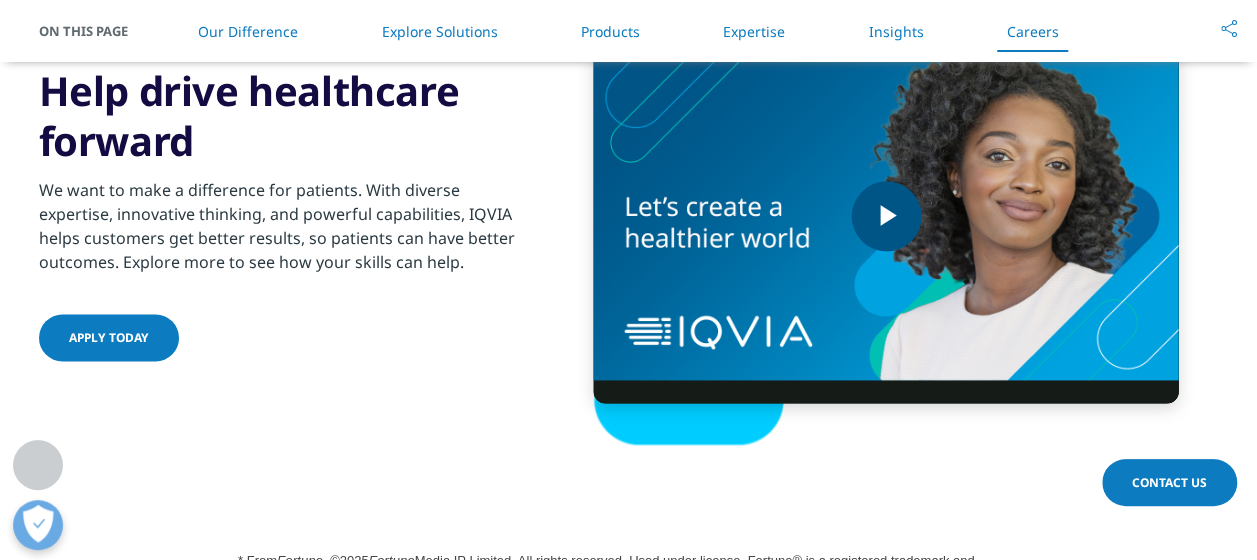 click at bounding box center (886, 216) 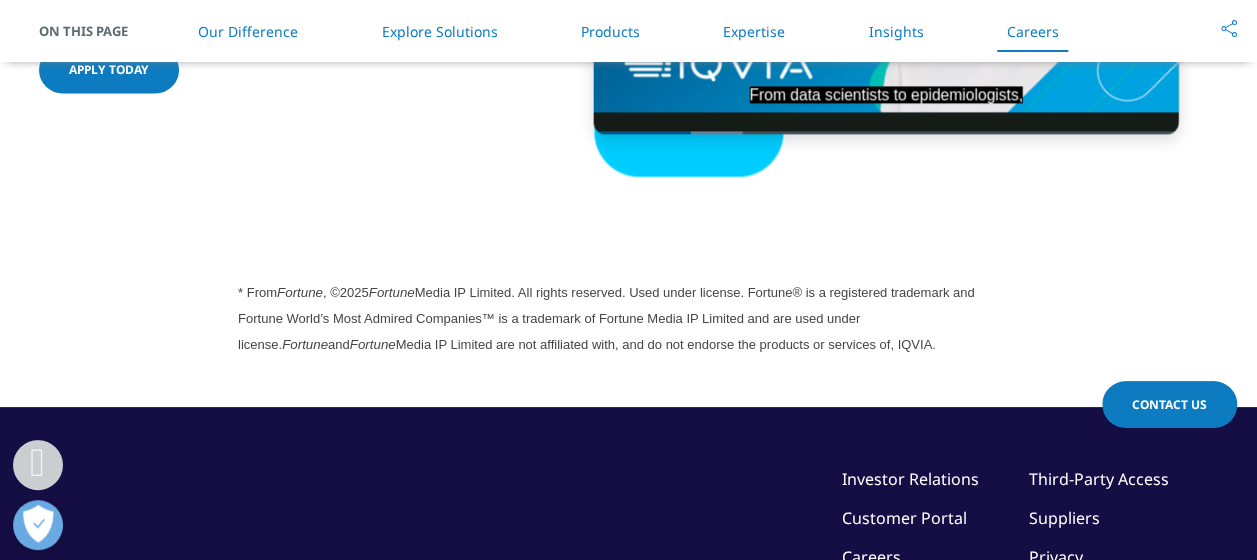 scroll, scrollTop: 5440, scrollLeft: 0, axis: vertical 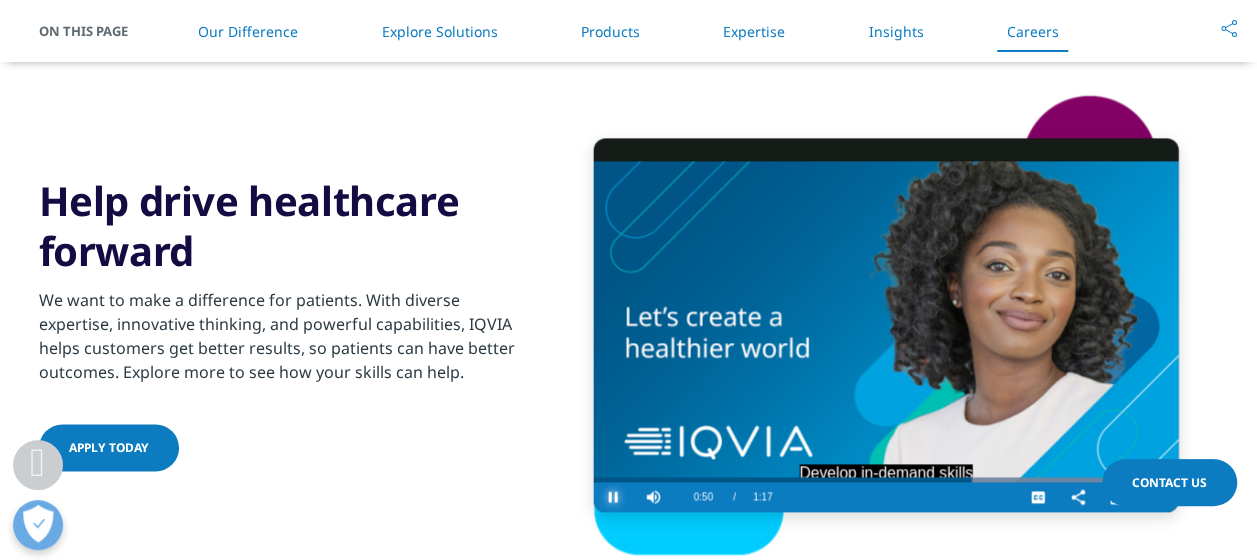 click at bounding box center [614, 497] 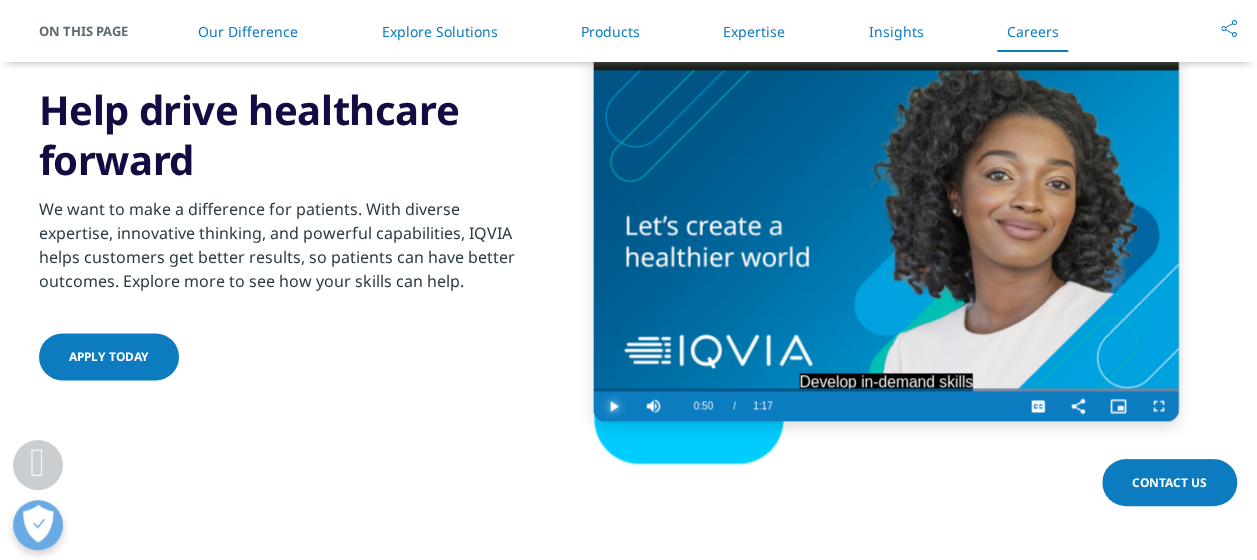 scroll, scrollTop: 5168, scrollLeft: 0, axis: vertical 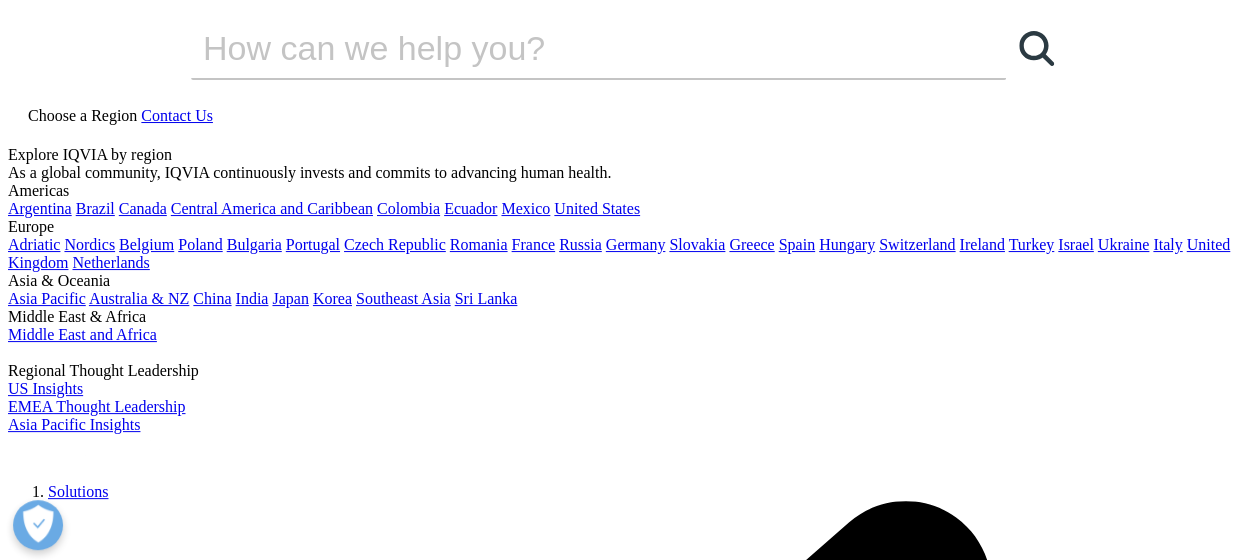click on "See markets more clearly. Opportunities more often.
Elevate commercial models with precision and speed using AI-driven analytics and technology that illuminate hidden insights in data.
COMMERCIALIZATION OVERVIEW
Commercialization Quick Links
Data and Information Management
Launch Strategy and Management
Commercial Analytics & Consulting
Commercial Engagement Services
Established Brands Optimization" at bounding box center (648, 4005) 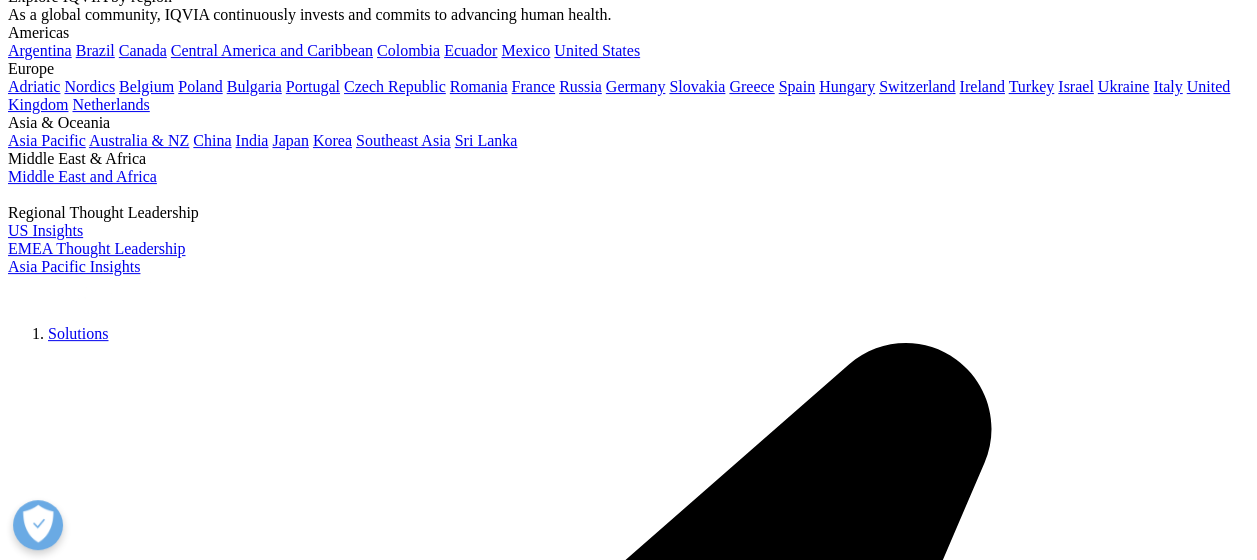 scroll, scrollTop: 160, scrollLeft: 0, axis: vertical 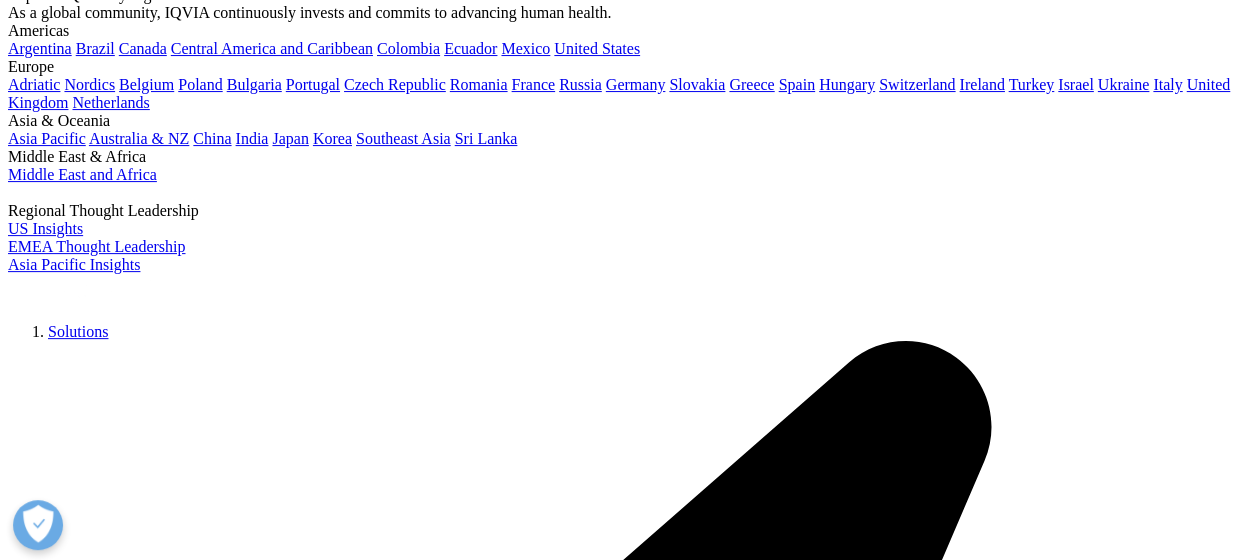 click on "See markets more clearly. Opportunities more often.
Elevate commercial models with precision and speed using AI-driven analytics and technology that illuminate hidden insights in data.
COMMERCIALIZATION OVERVIEW
Commercialization Quick Links
Data and Information Management
Launch Strategy and Management
Commercial Analytics & Consulting
Commercial Engagement Services
Established Brands Optimization" at bounding box center (648, 3845) 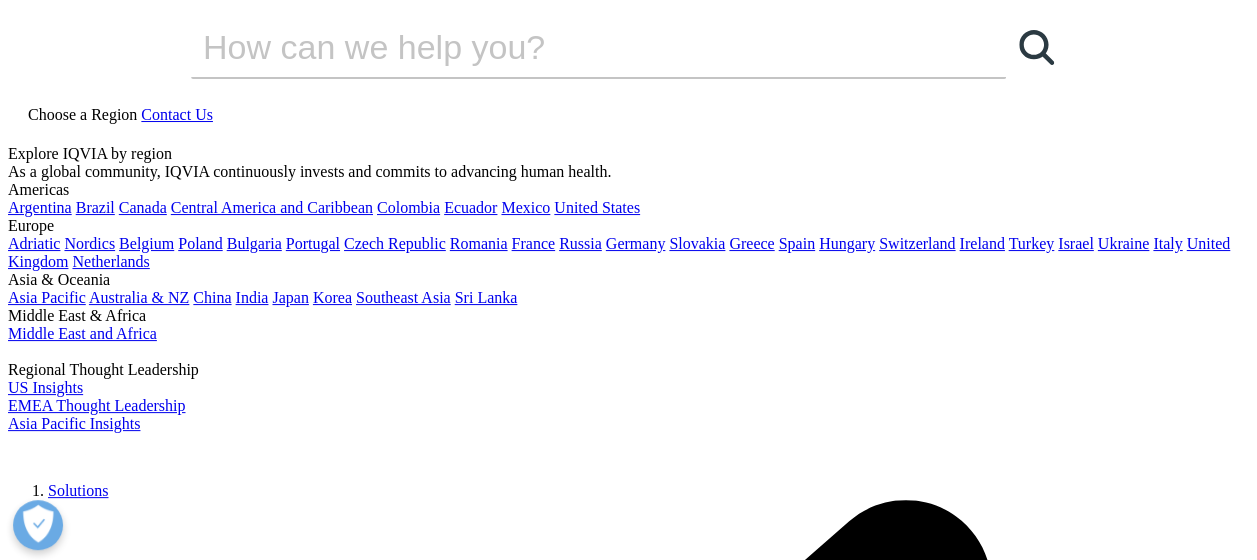 scroll, scrollTop: 0, scrollLeft: 0, axis: both 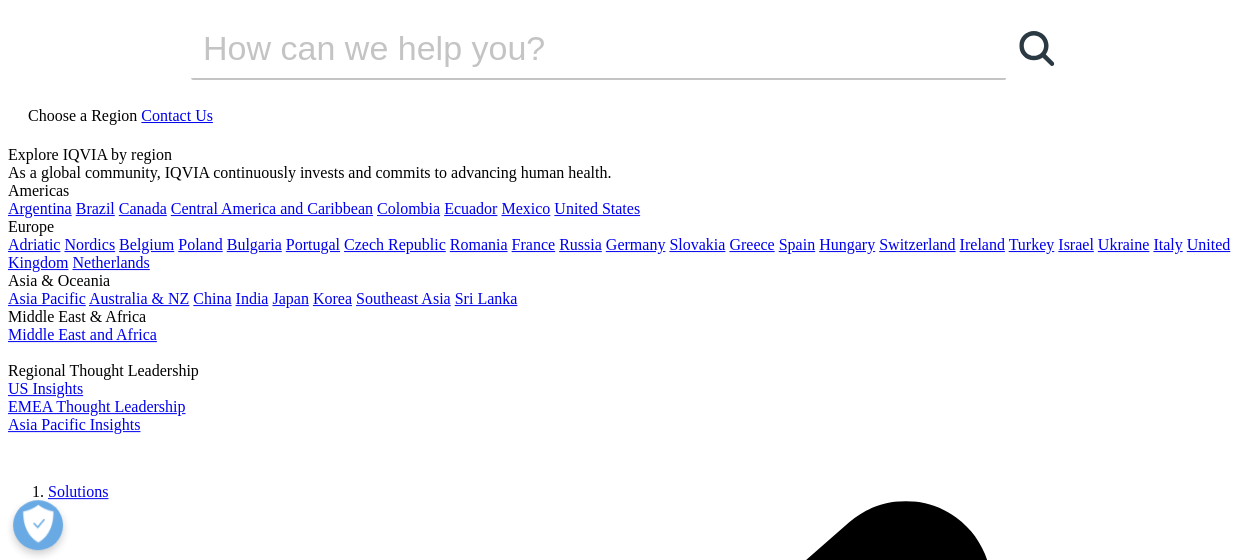 click 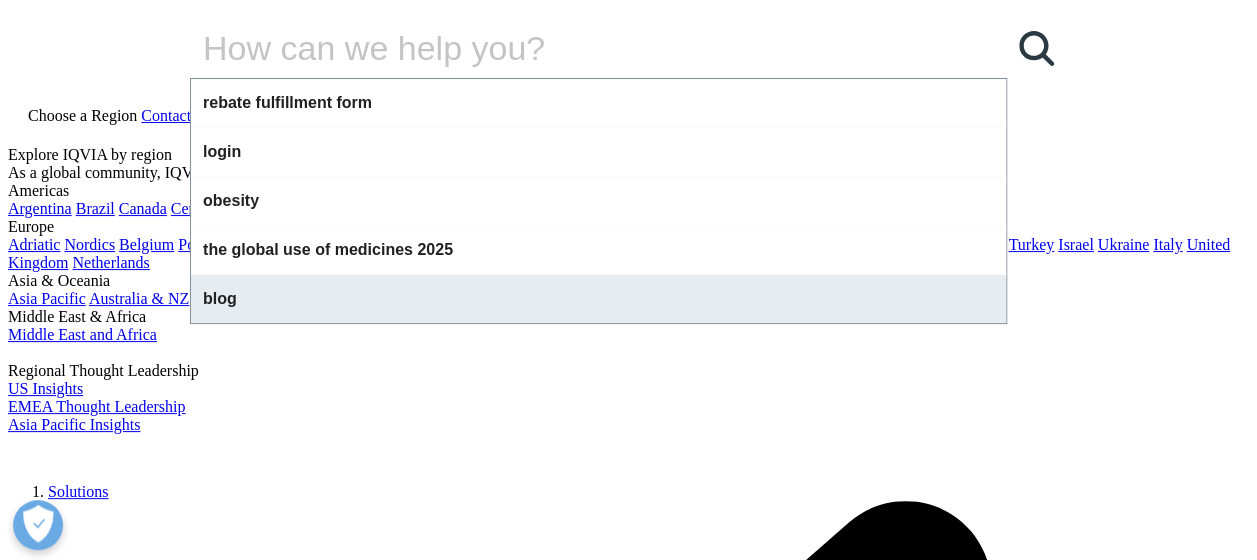click on "blog" at bounding box center [220, 298] 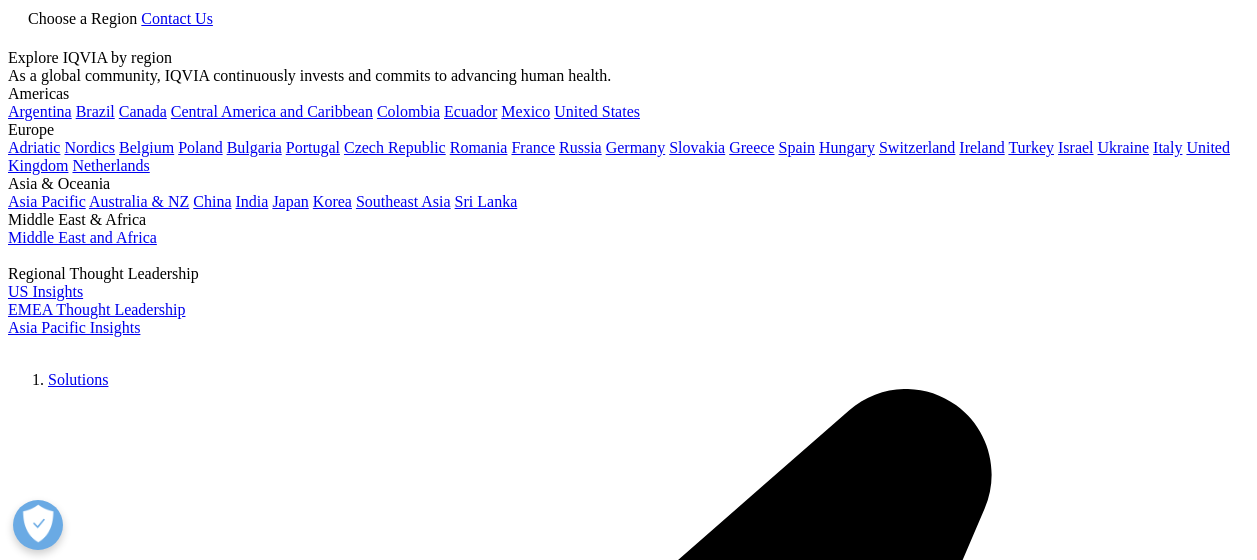 scroll, scrollTop: 0, scrollLeft: 0, axis: both 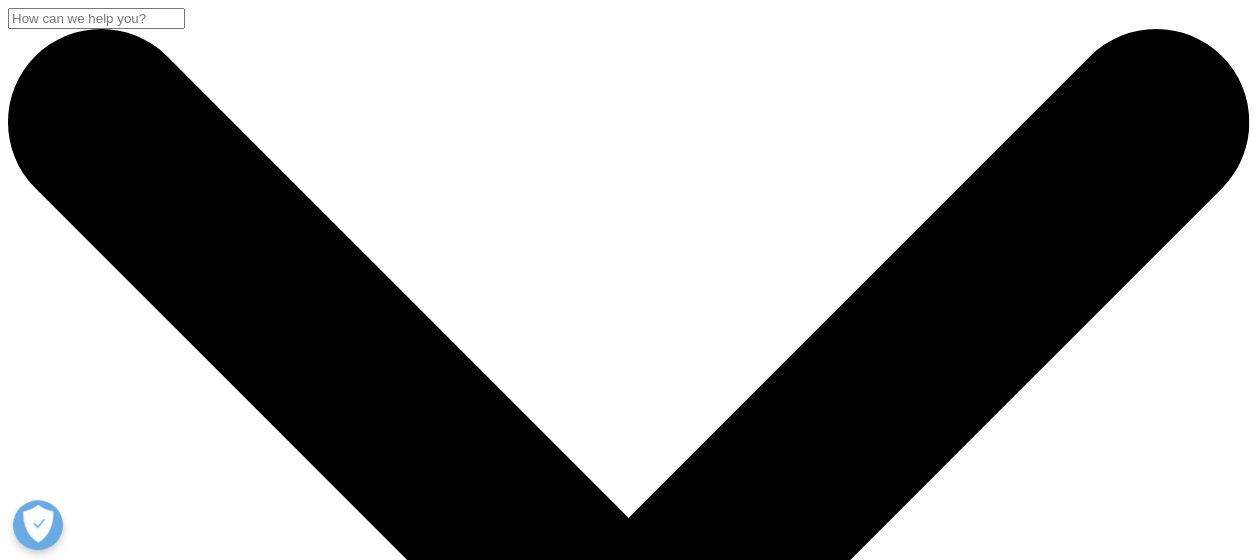 click on "blog" at bounding box center (96, 22742) 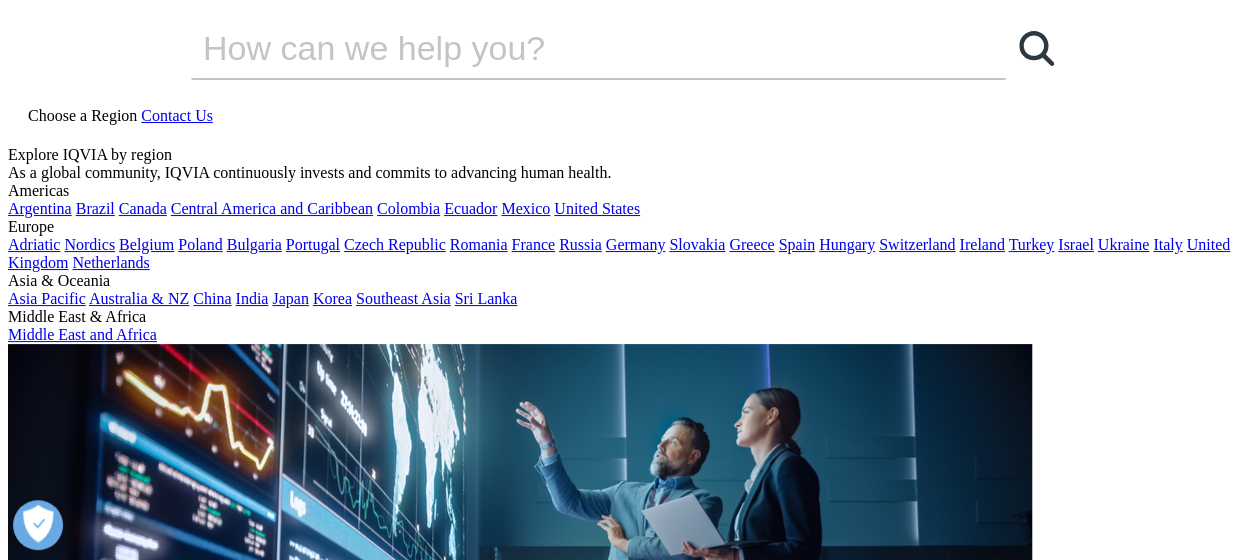 scroll, scrollTop: 0, scrollLeft: 0, axis: both 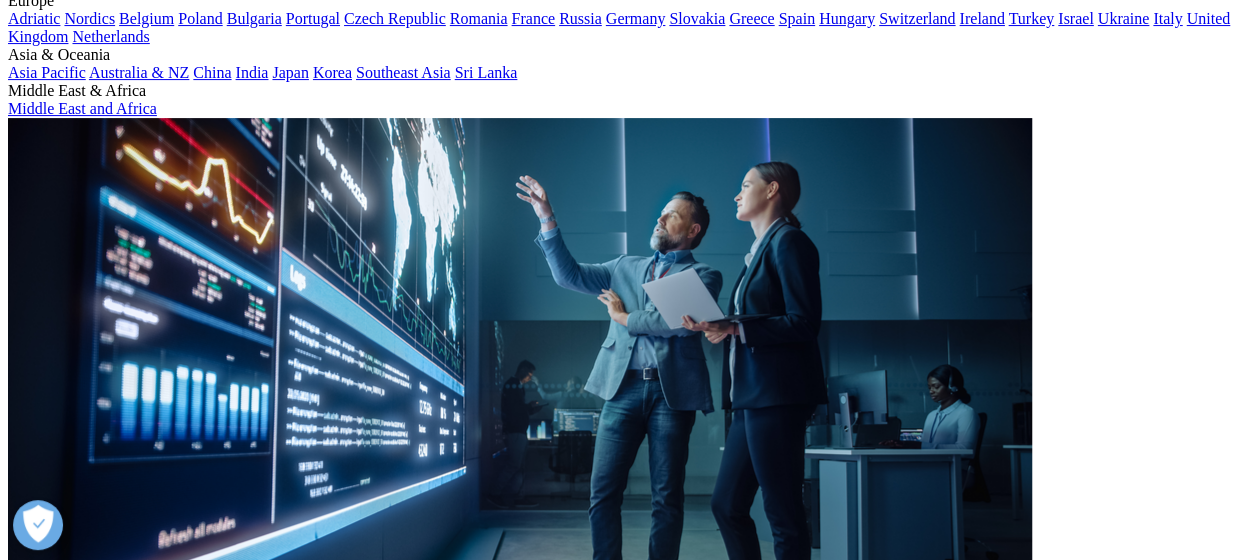 click on "Search" 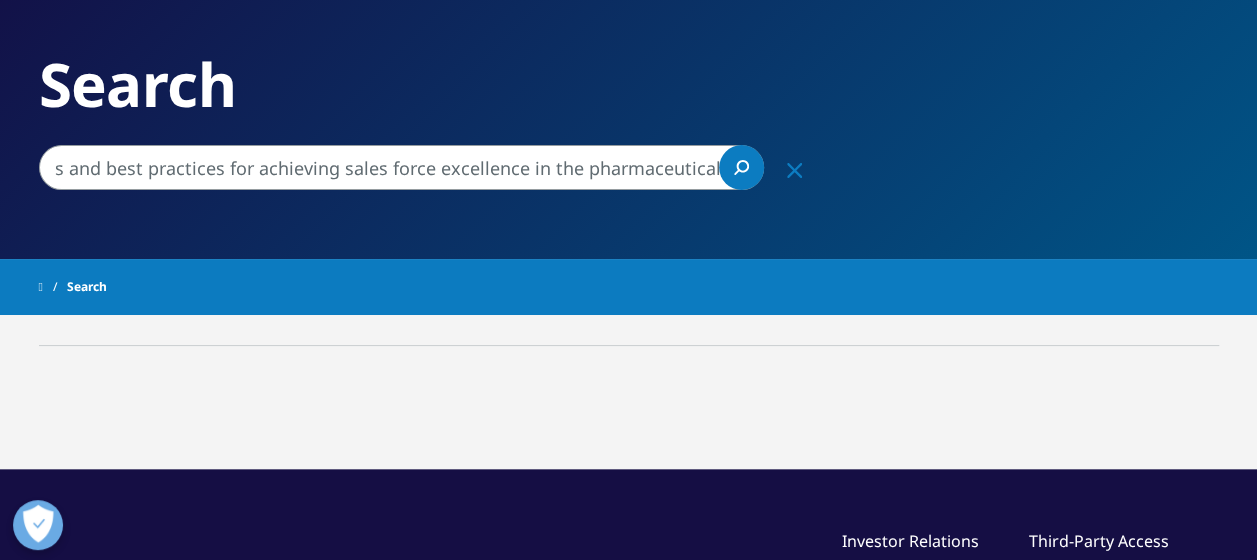 scroll, scrollTop: 0, scrollLeft: 0, axis: both 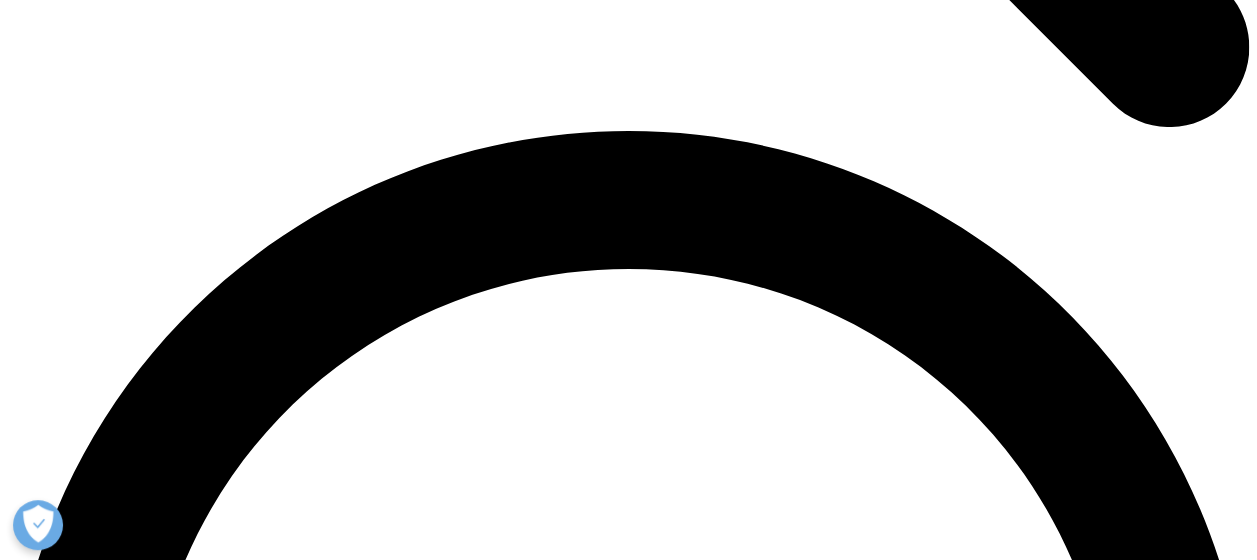 click on "Publication
Improving Patient Adherence and Health Outcomes
Perspectives from the IQVIA Roundtable for Radical Collaboration
Publication
The Pandemic Context
It’s time to think about how we treat 2020 as a benchmark, an aberration, or an inflection point for change." at bounding box center [628, 22163] 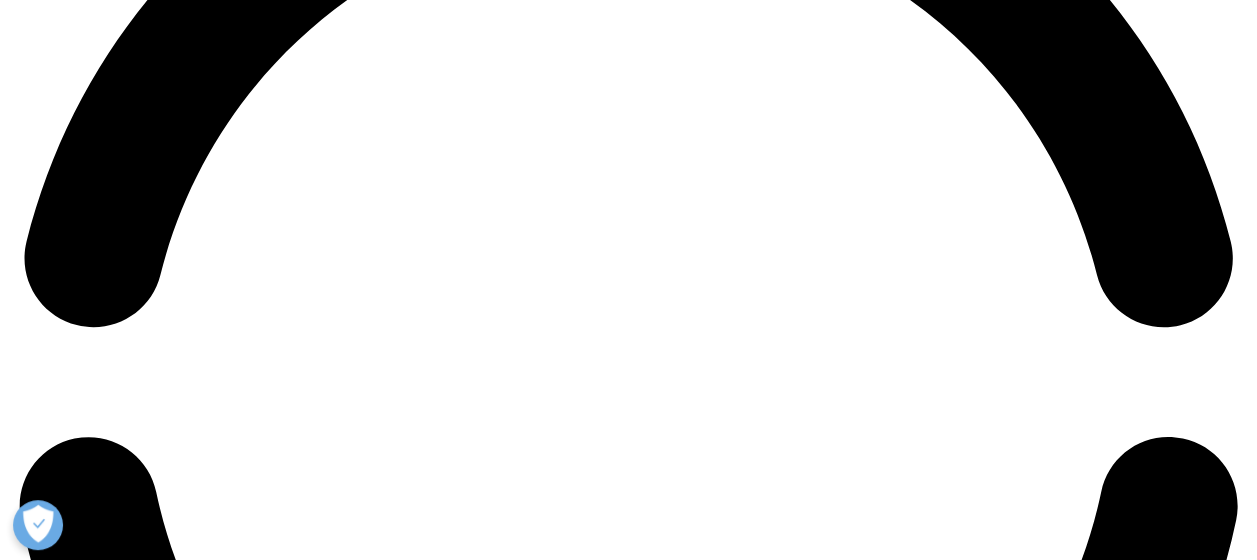 scroll, scrollTop: 2748, scrollLeft: 0, axis: vertical 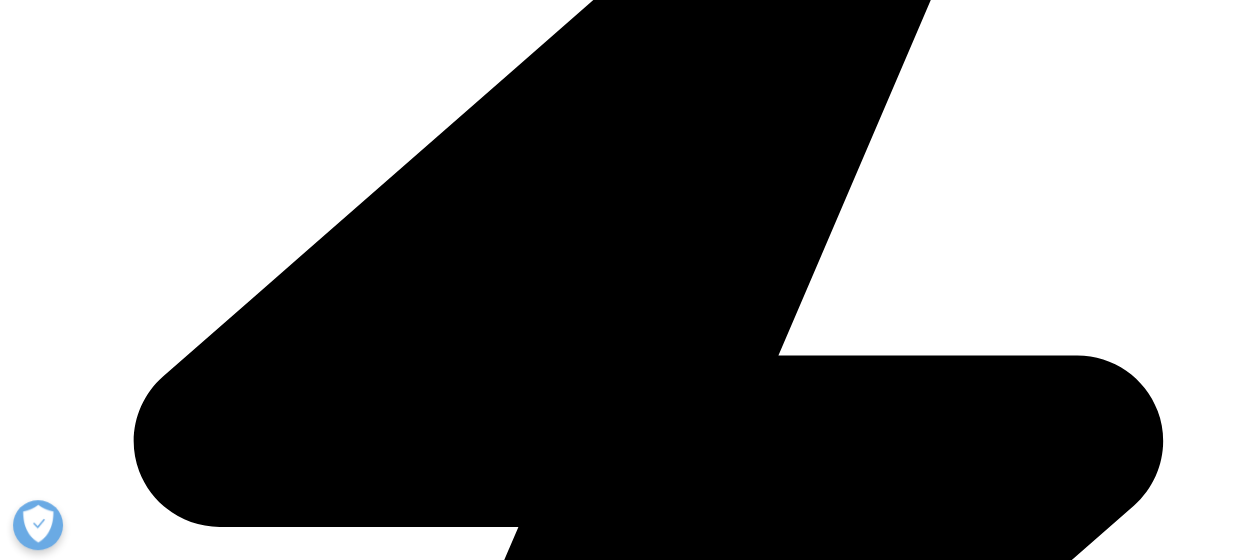 click on "Learn More" at bounding box center [46, 20296] 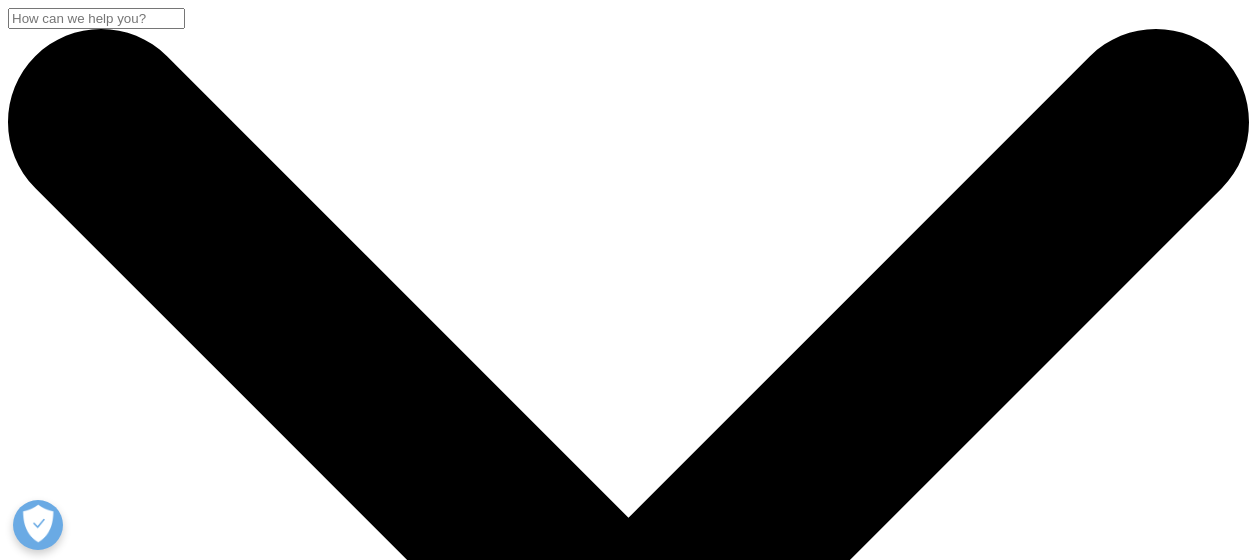 scroll, scrollTop: 0, scrollLeft: 0, axis: both 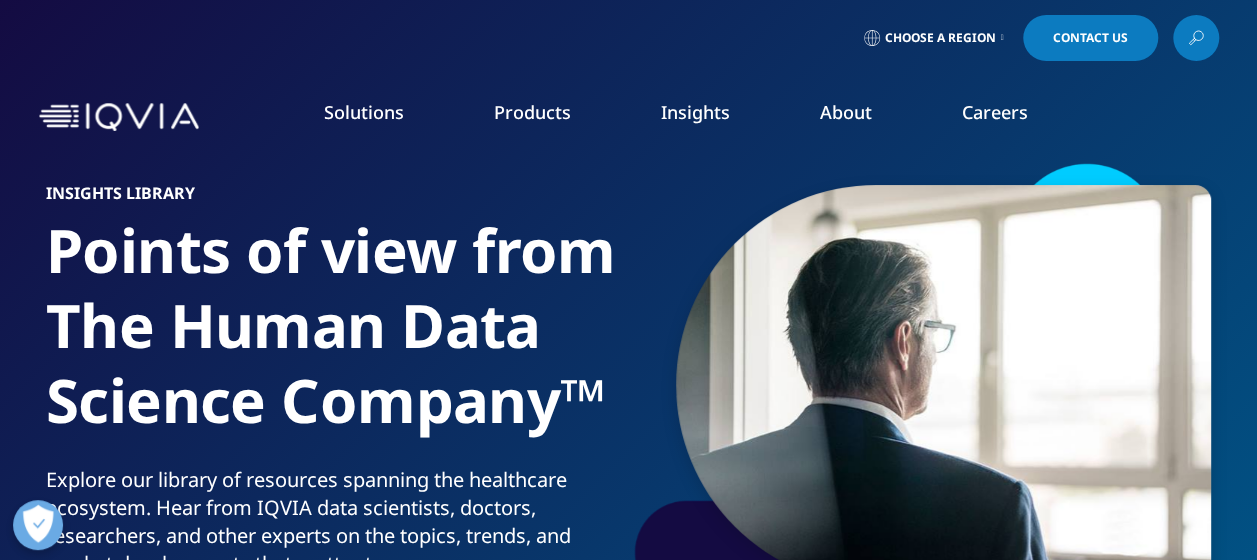click at bounding box center (921, 385) 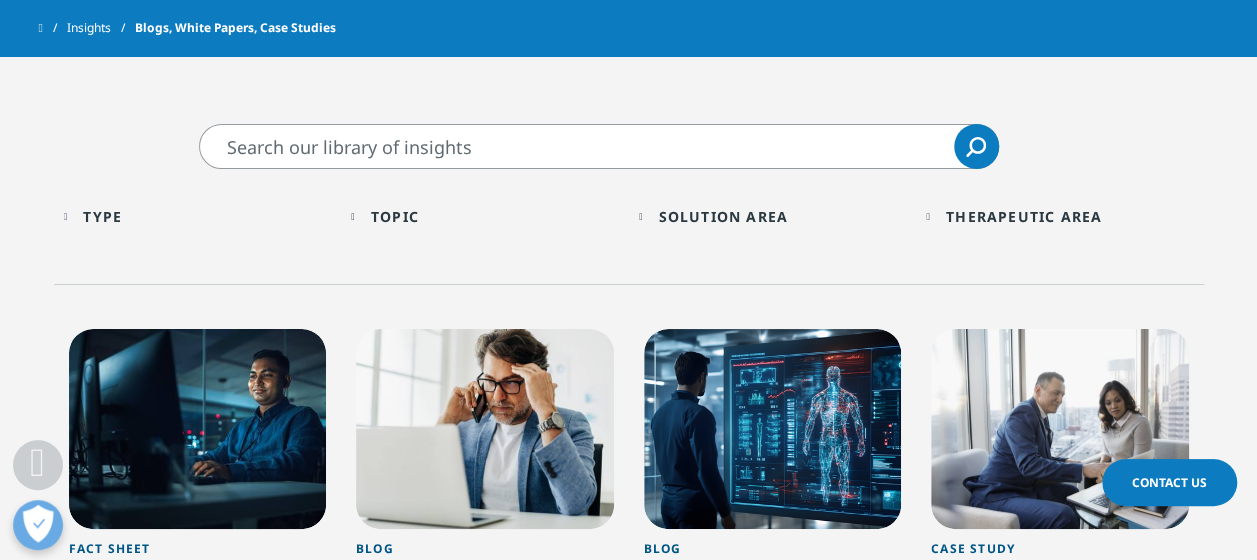 scroll, scrollTop: 680, scrollLeft: 0, axis: vertical 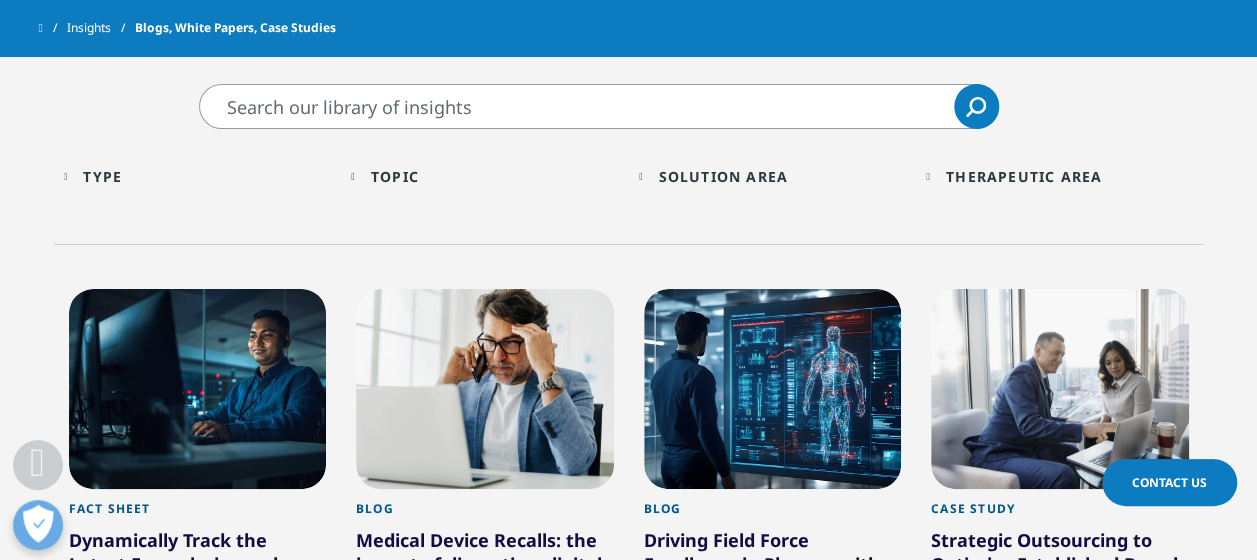 click on "Topic Loading Clear Or/And Operator" at bounding box center [485, 176] 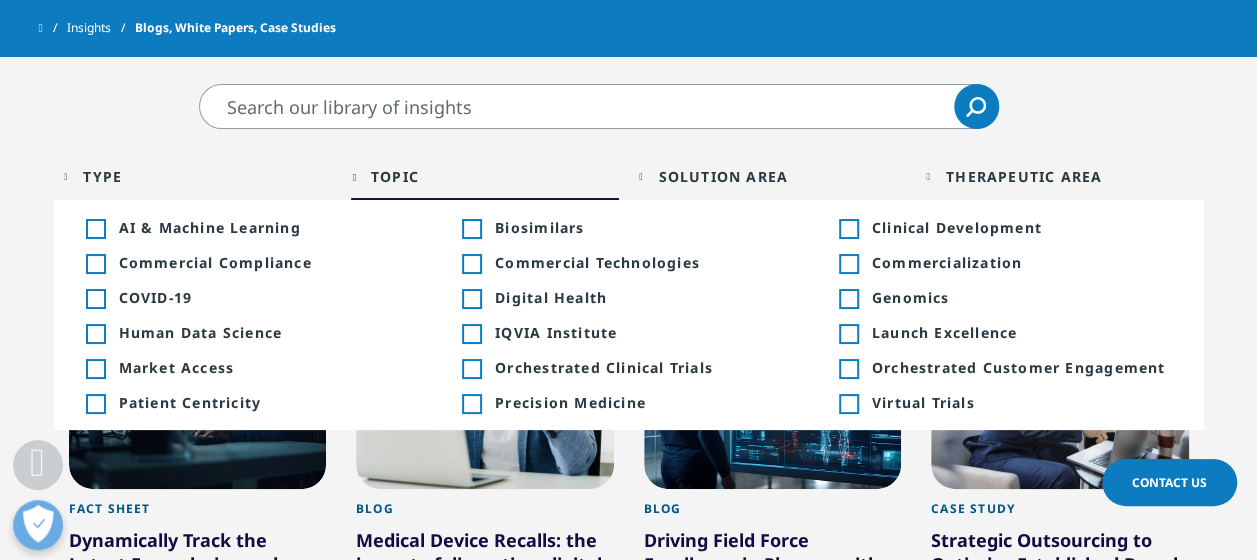 click on "Toggle" at bounding box center (848, 369) 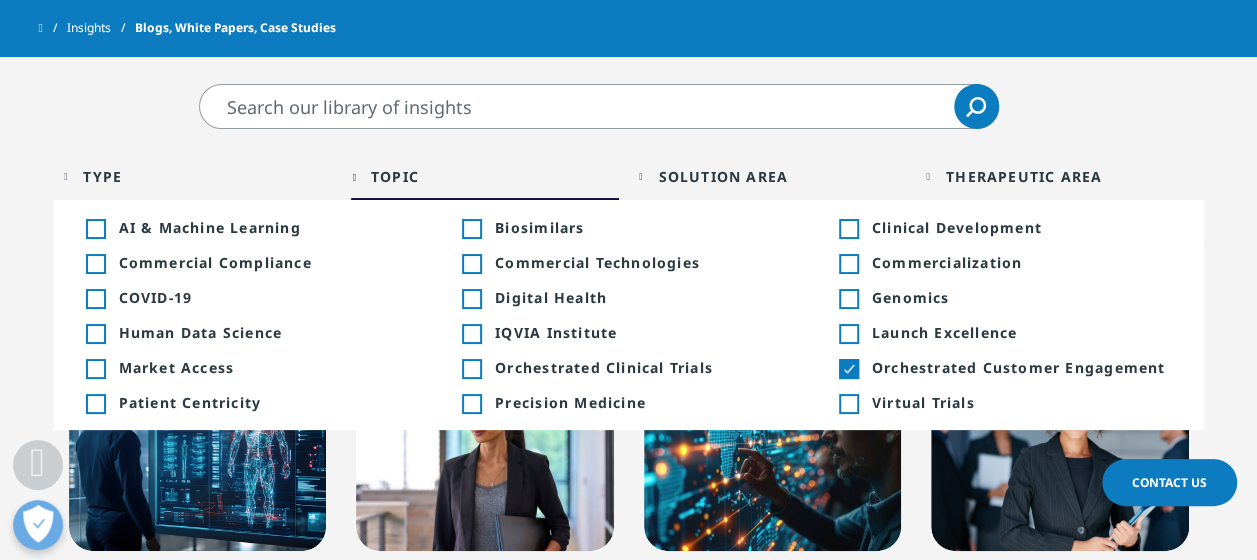 click on "Clear Search Loading
Type Loading Clear Or/And Operator Toggle Article 20 Toggle Toggle Blog 129 Toggle Toggle Brochure 4 Toggle Toggle Case Study 40 Toggle Toggle Event/Webinar 95 Toggle Toggle Fact Sheet 32 Toggle Toggle Infographic 7 Toggle Toggle Insight Brief 1 Toggle Toggle Podcast 4 Toggle Toggle Presentation 1 Toggle Toggle Publication 6 Toggle Toggle Video 23 Toggle Toggle White Paper 20 Toggle
Topic Loading Clear Or/And Operator Toggle AI & Machine Learning +410 Toggle Toggle Biosimilars +45 Toggle Toggle Clinical Development +218 Toggle Toggle Commercial Compliance +368 Toggle Toggle Commercial Technologies +578 Toggle Toggle Commercialization +39 Toggle Toggle COVID-19 +312" at bounding box center (628, 913) 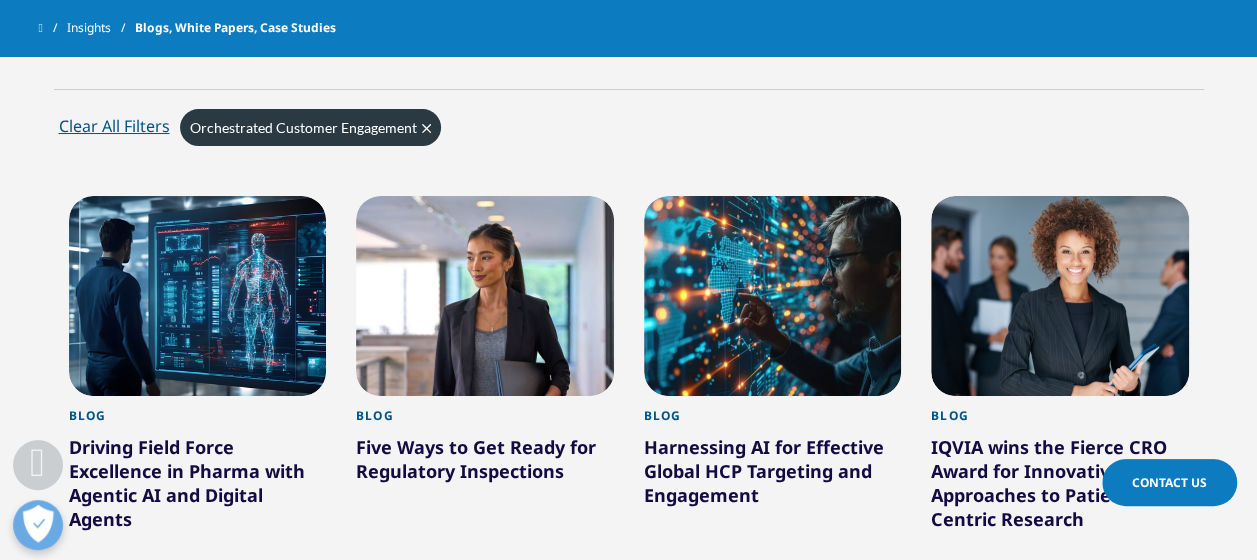 scroll, scrollTop: 853, scrollLeft: 0, axis: vertical 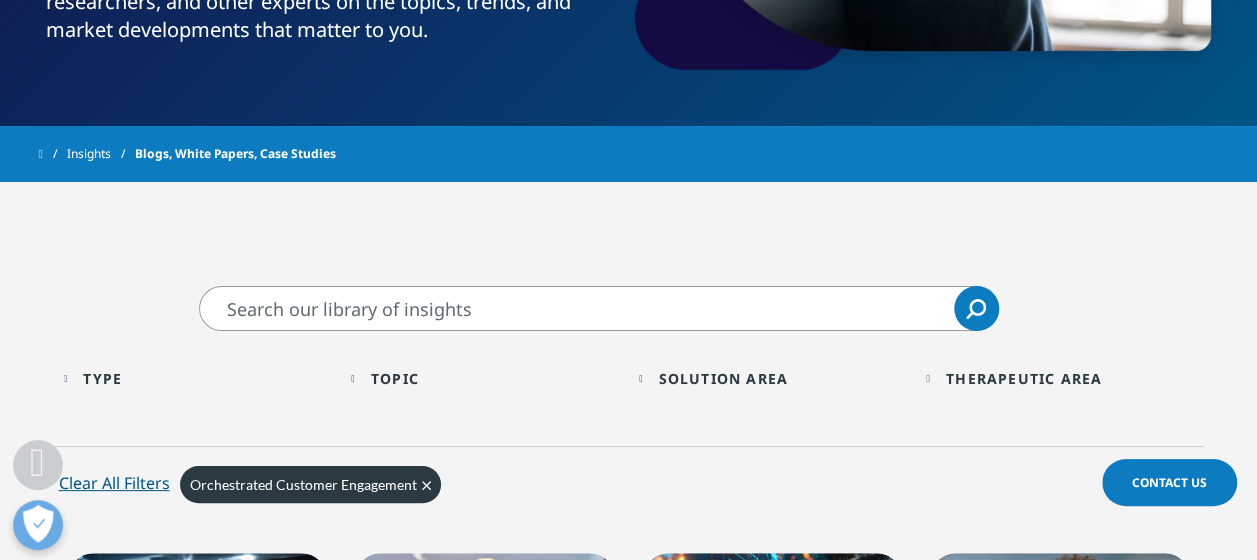 click at bounding box center (599, 308) 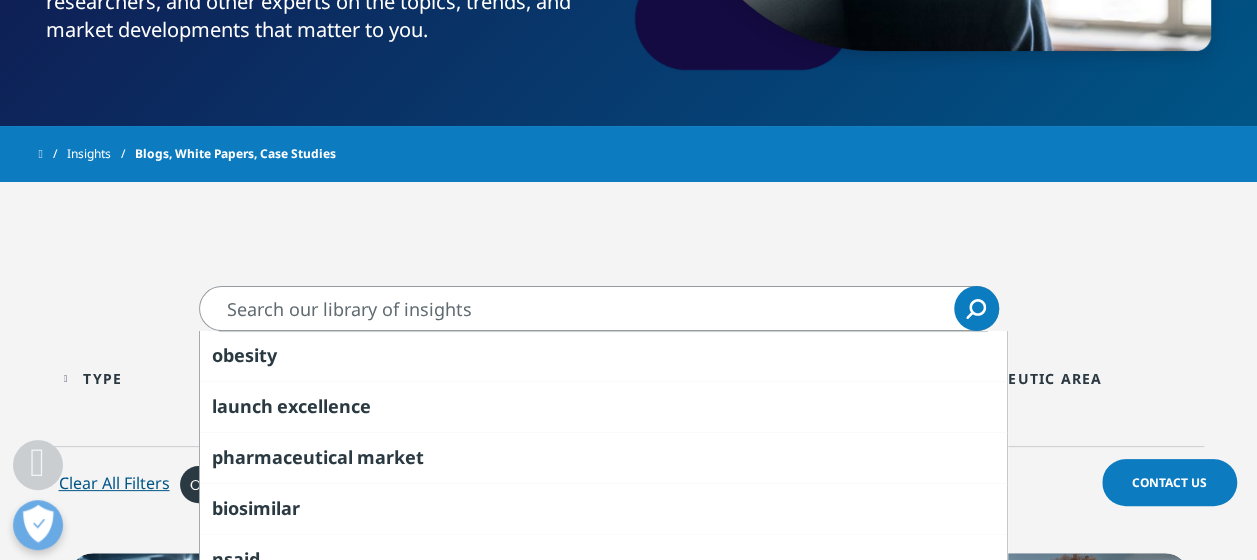paste on "IQVIA provides insights into emerging trends and best practices for achieving sales force excellence in the pharmaceutical sector." 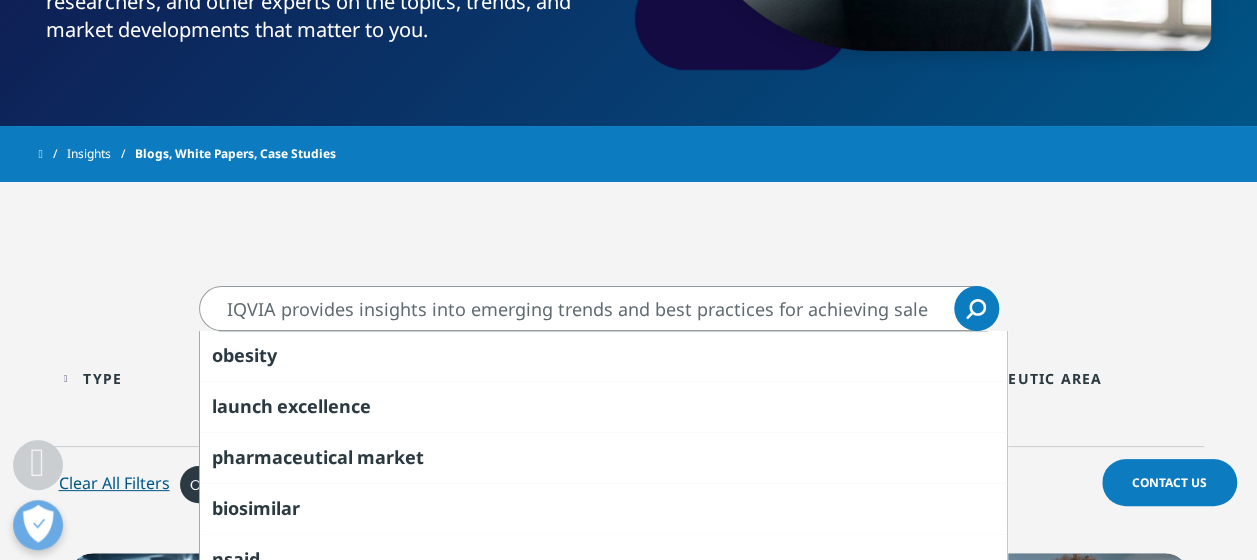 scroll, scrollTop: 0, scrollLeft: 384, axis: horizontal 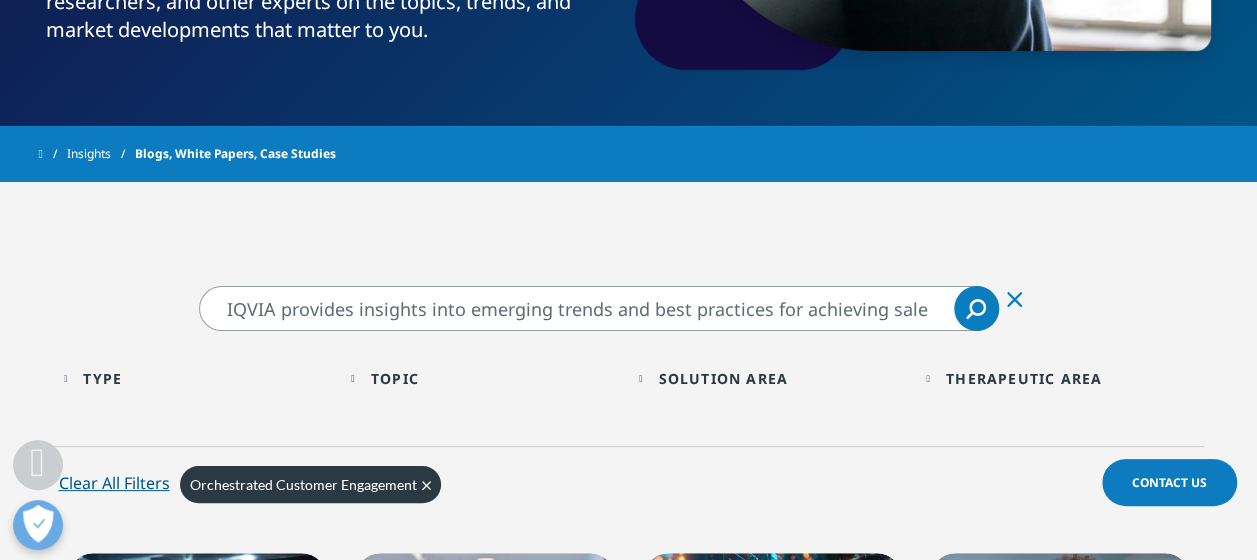 click 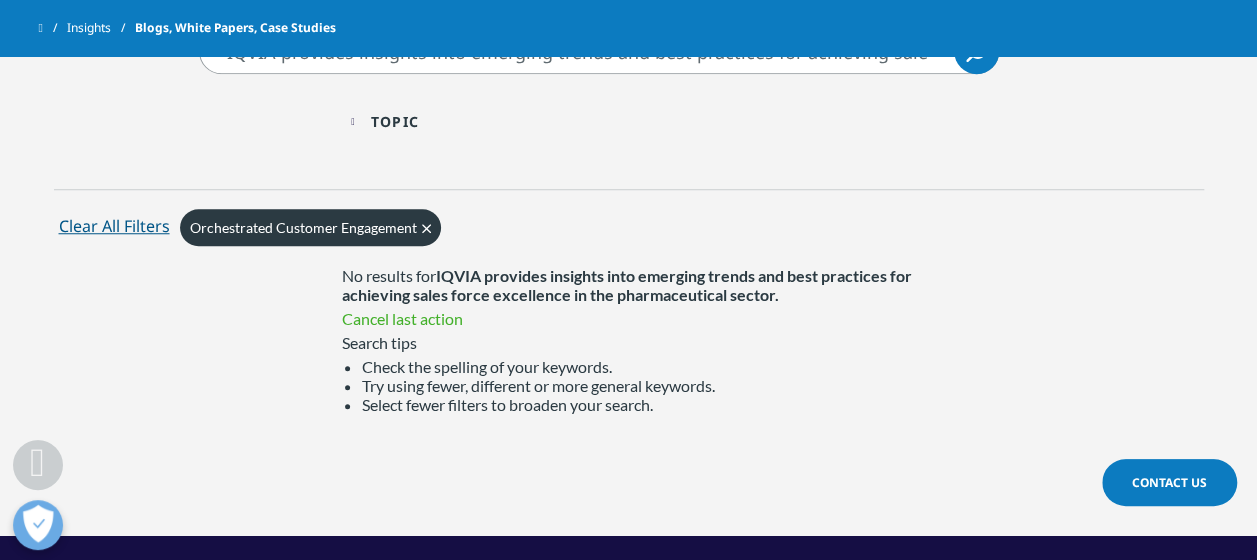 scroll, scrollTop: 738, scrollLeft: 0, axis: vertical 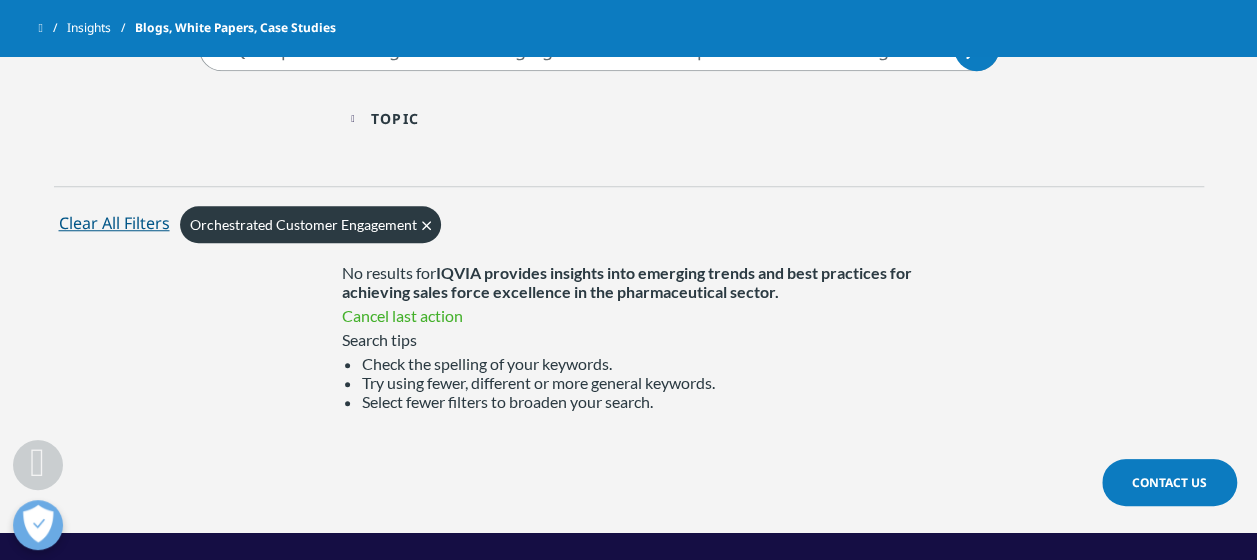 click on "Clear" 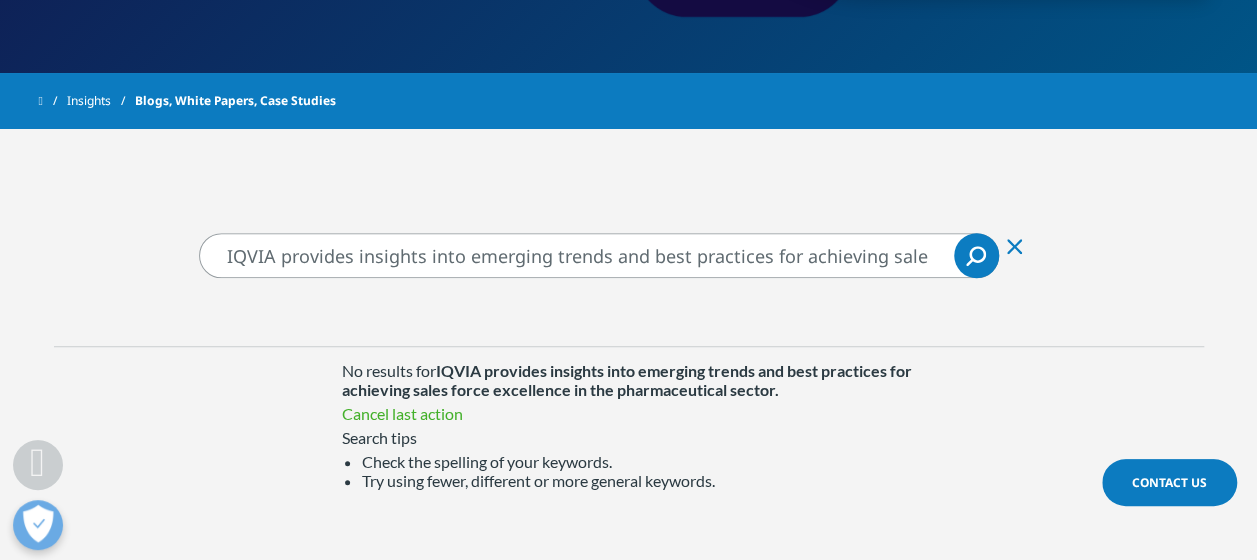scroll, scrollTop: 580, scrollLeft: 0, axis: vertical 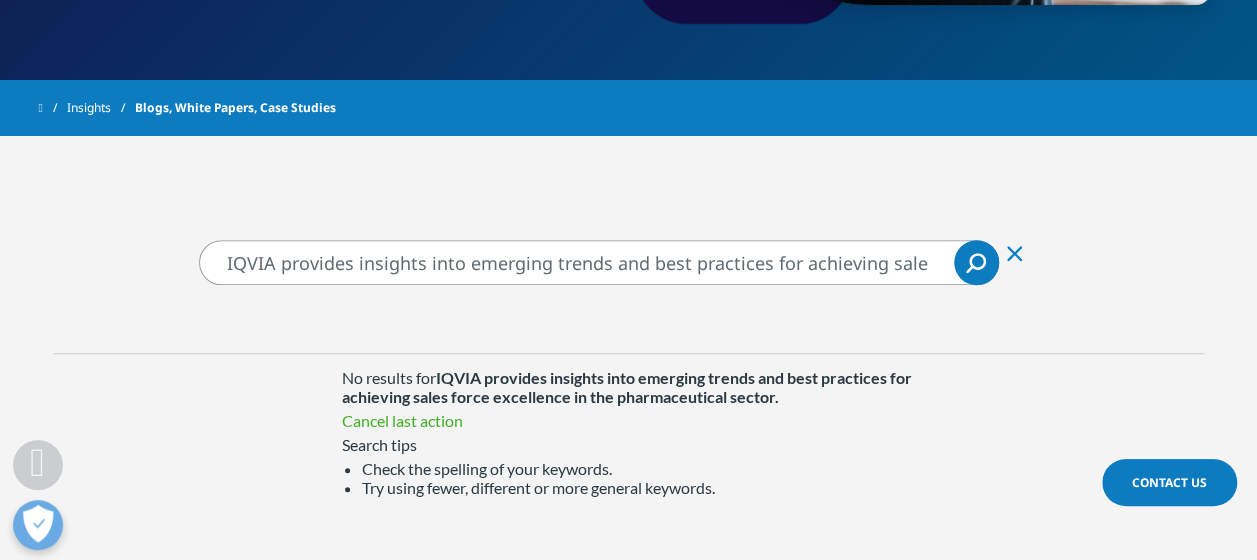 click on "IQVIA provides insights into emerging trends and best practices for achieving sales force excellence in the pharmaceutical sector." at bounding box center (599, 262) 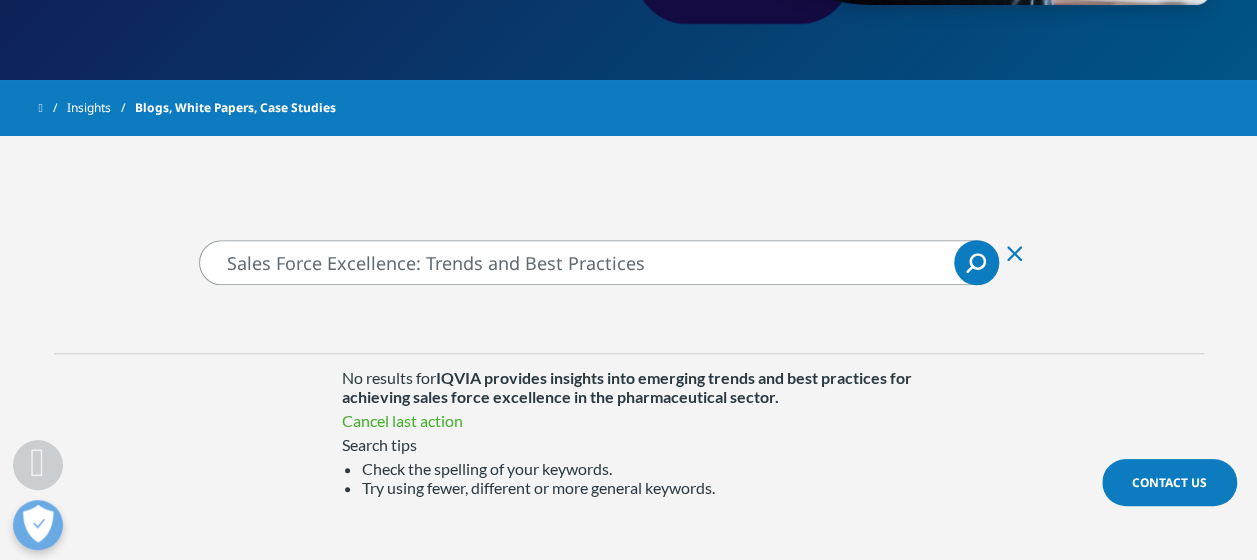 type on "Sales Force Excellence: Trends and Best Practices" 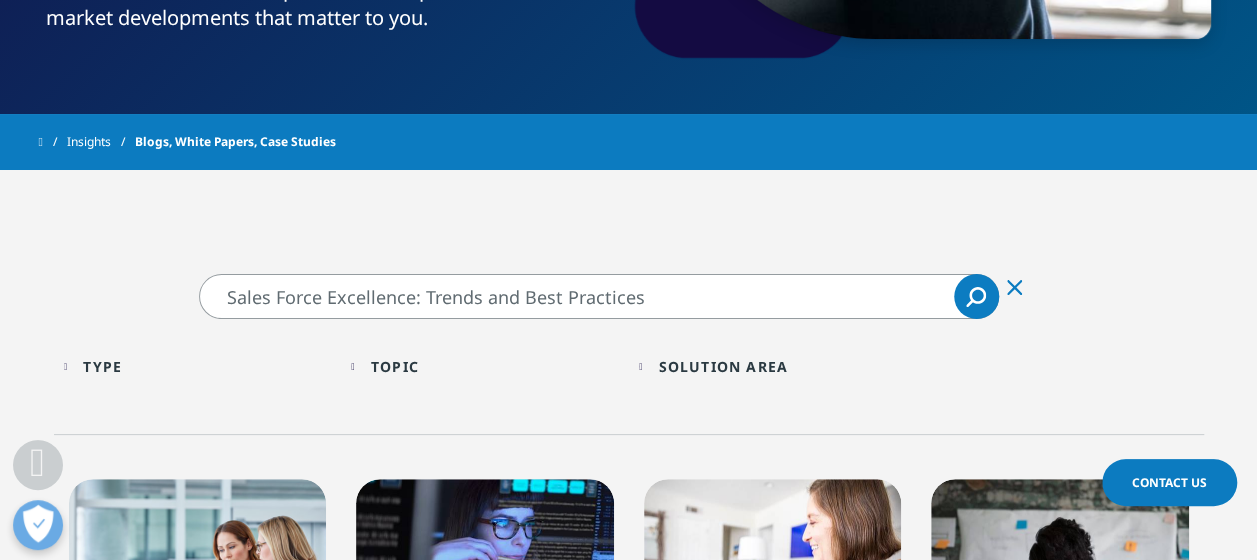 scroll, scrollTop: 543, scrollLeft: 0, axis: vertical 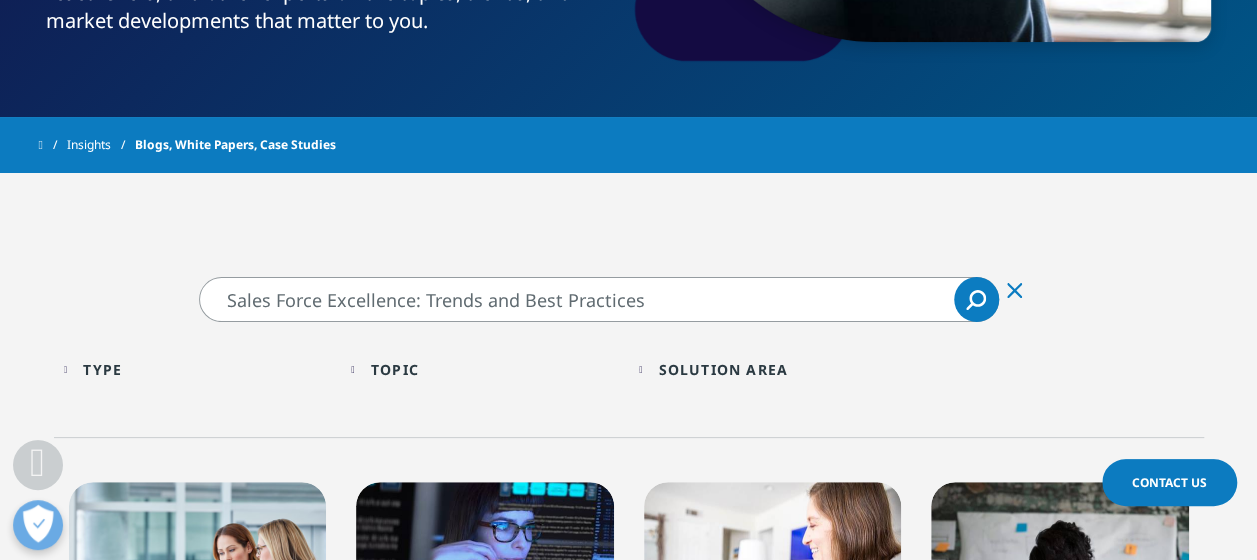click on "Sales Force Excellence: Trends and Best Practices Sales Force Excellence: Trends and Best Practices Clear Search Loading
Type Loading Clear Or/And Operator Toggle Blog 4 Toggle Toggle Event/Webinar 1 Toggle
Topic Loading Clear Toggle 2 1" at bounding box center [628, 766] 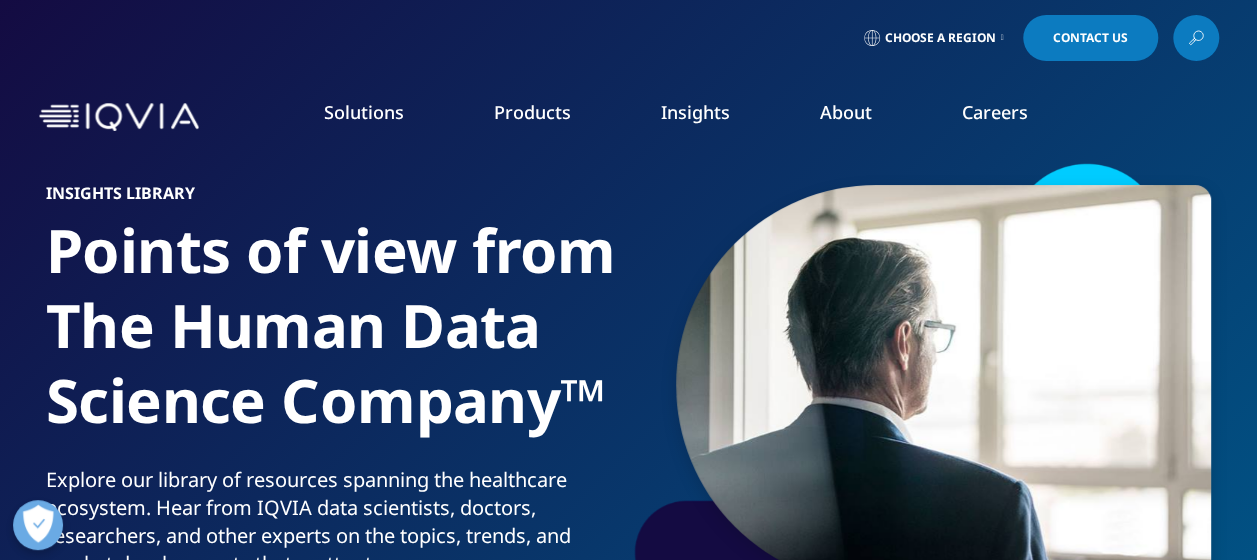 scroll, scrollTop: 0, scrollLeft: 0, axis: both 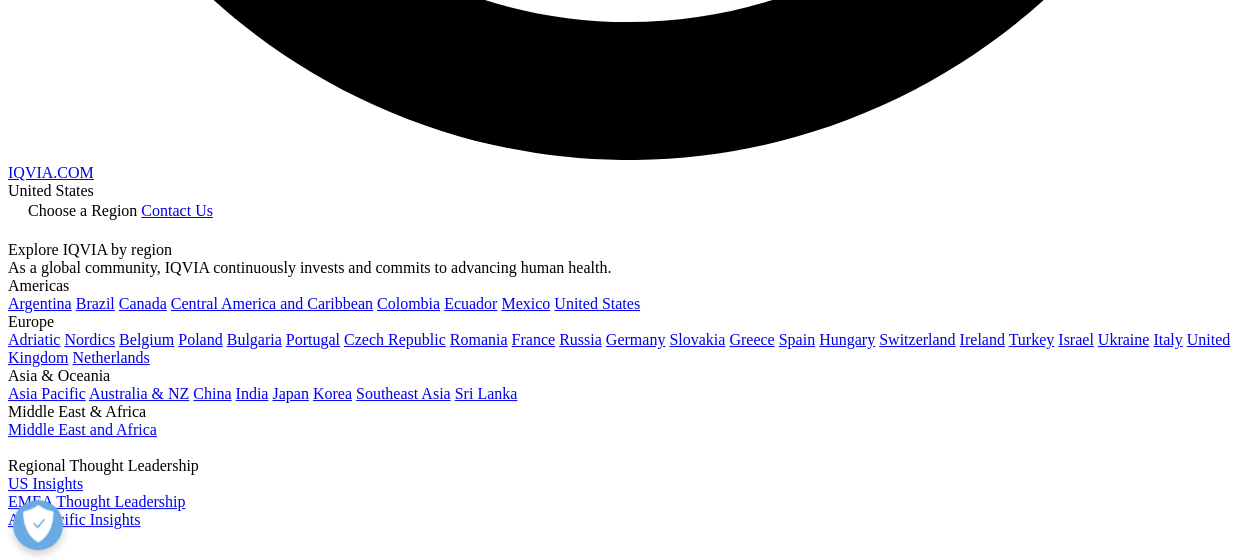 click at bounding box center [39, 10059] 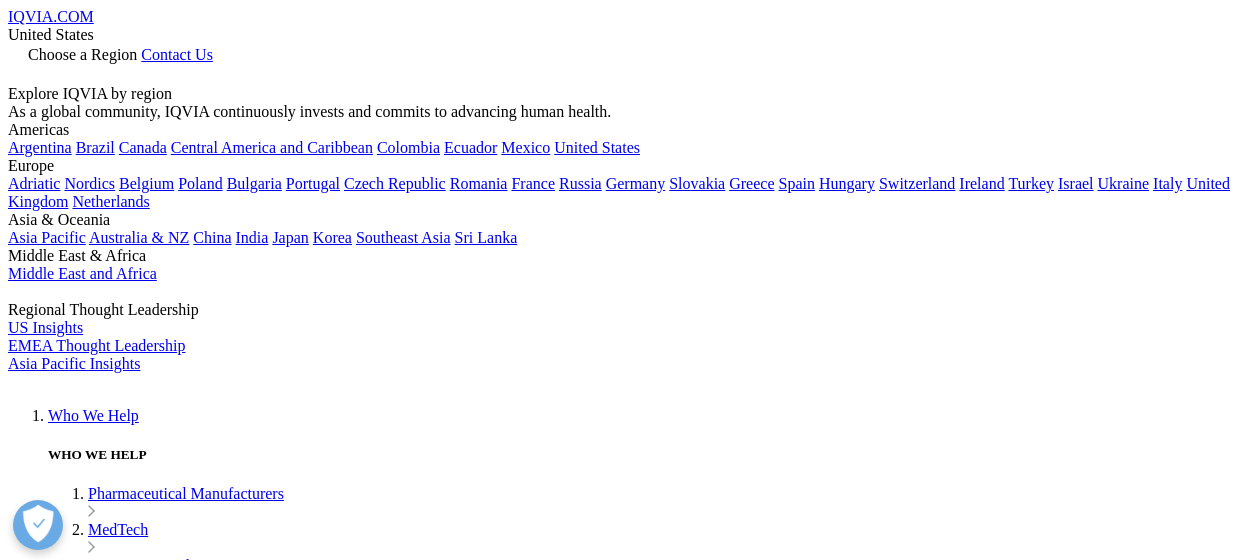 scroll, scrollTop: 0, scrollLeft: 0, axis: both 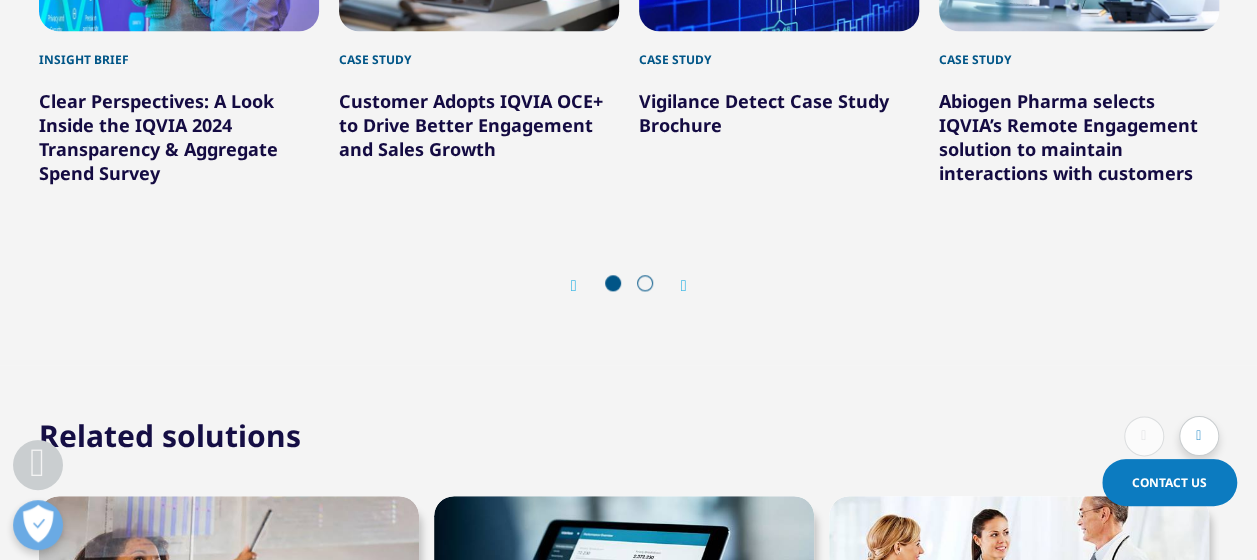 click on "Contact Us" at bounding box center (1169, 482) 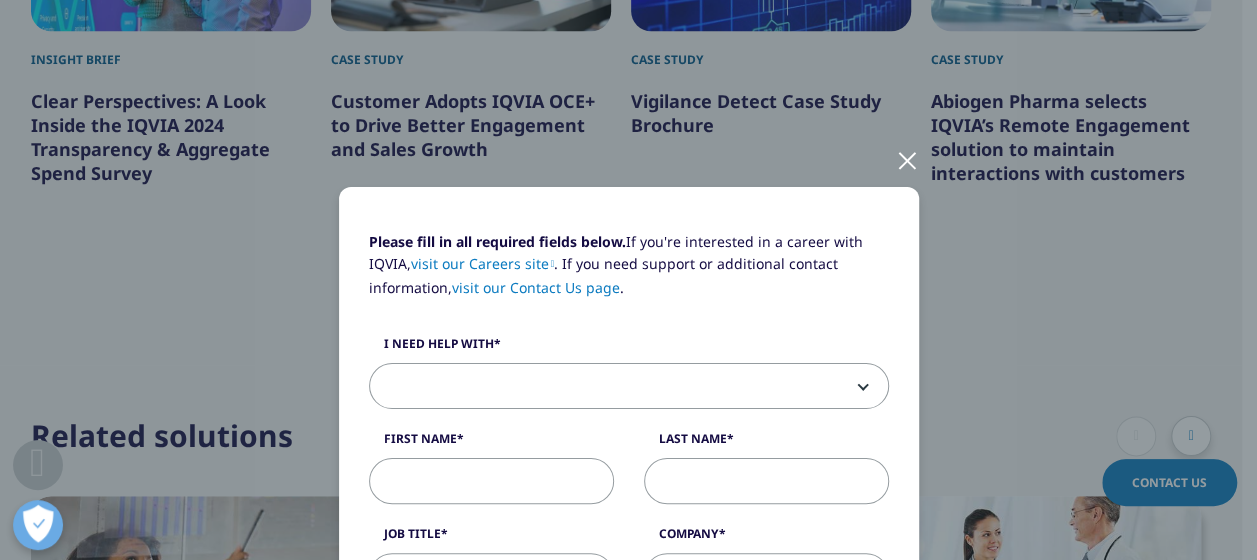 click at bounding box center (629, 387) 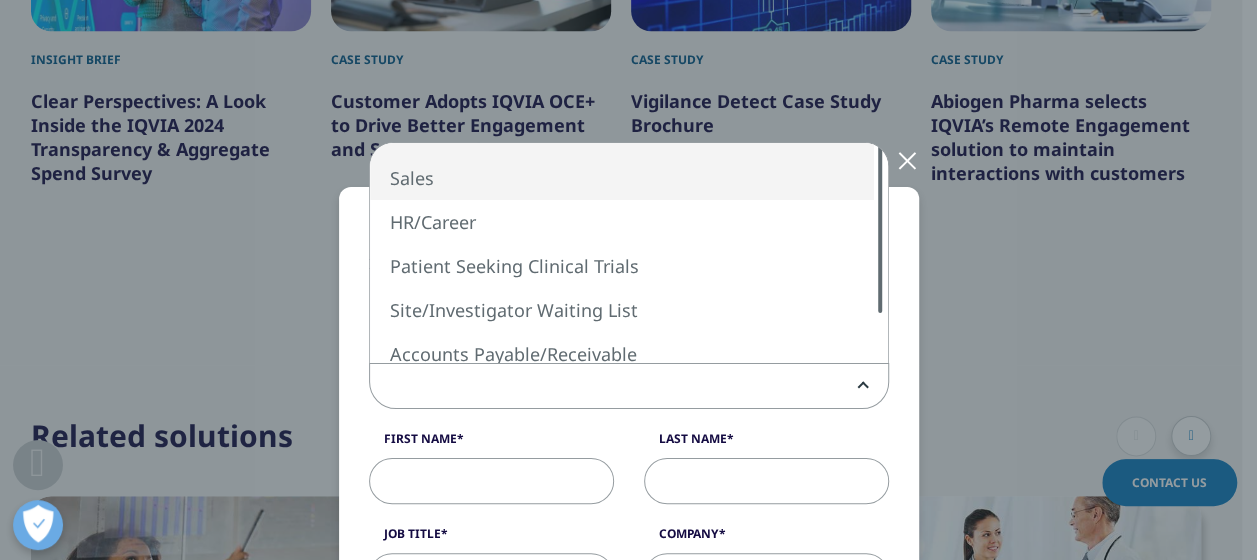 click on "Sales HR/Career Patient Seeking Clinical Trials Site/Investigator Waiting List Accounts Payable/Receivable Other" at bounding box center (629, 253) 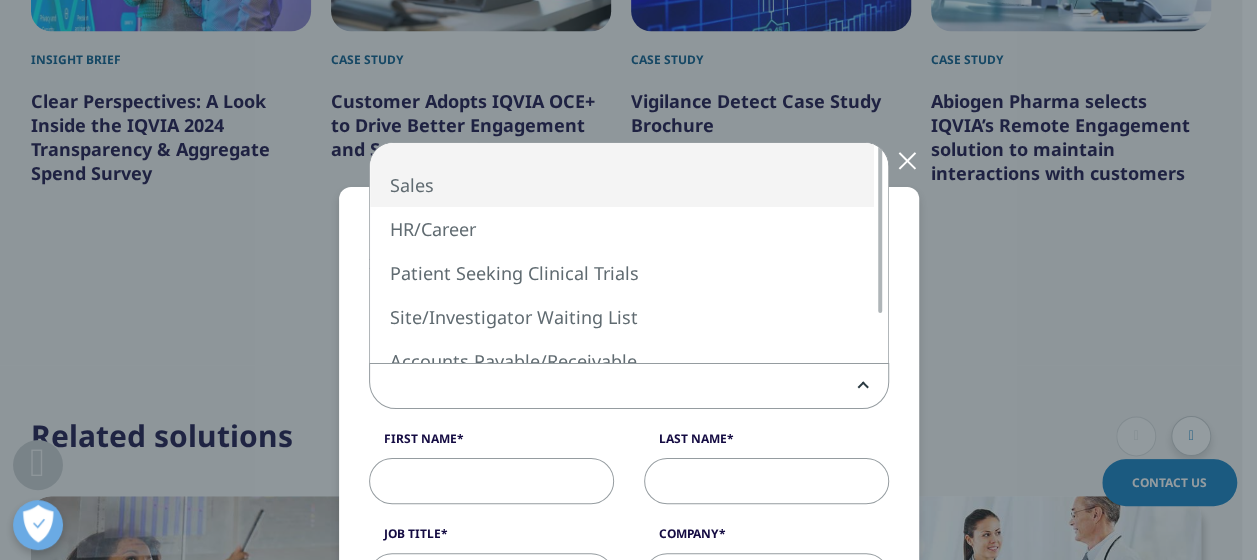 select on "Sales" 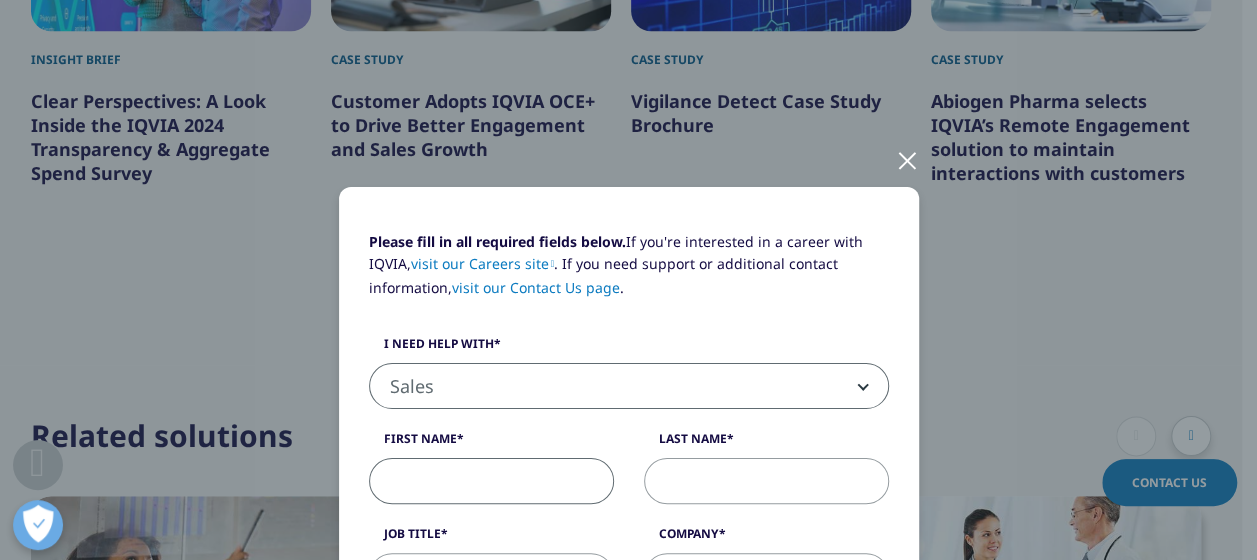 click on "First Name" at bounding box center [491, 481] 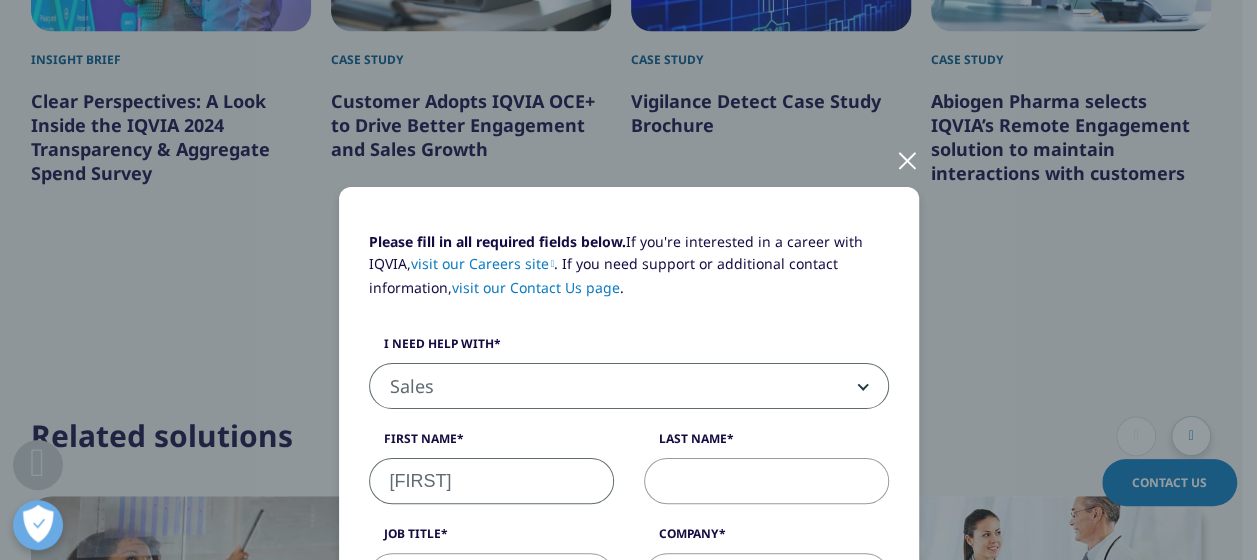 type on "[FIRST]" 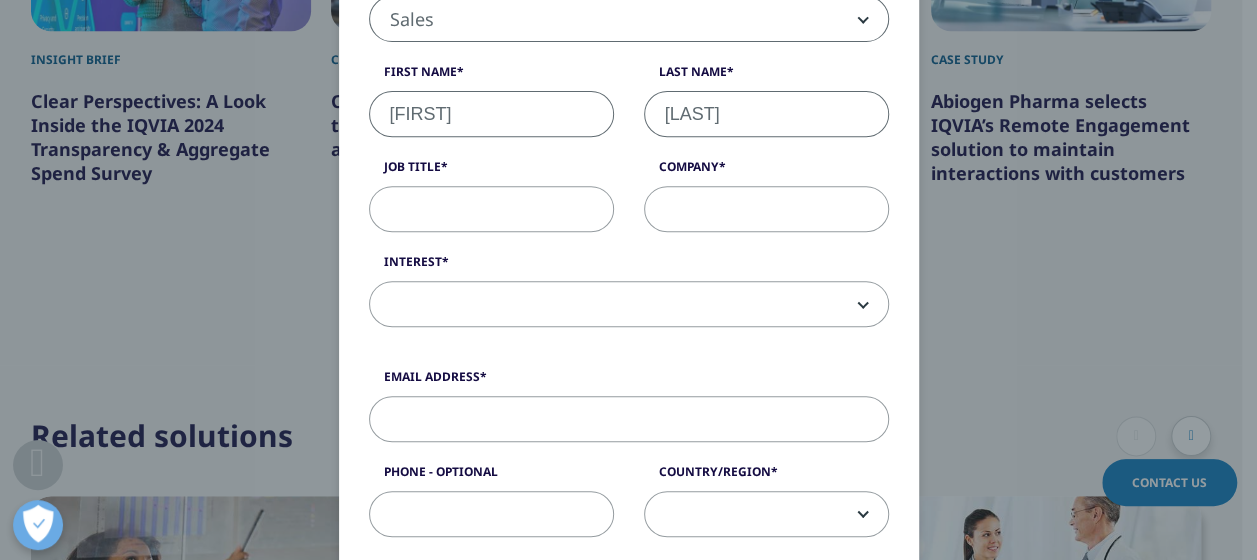 scroll, scrollTop: 394, scrollLeft: 0, axis: vertical 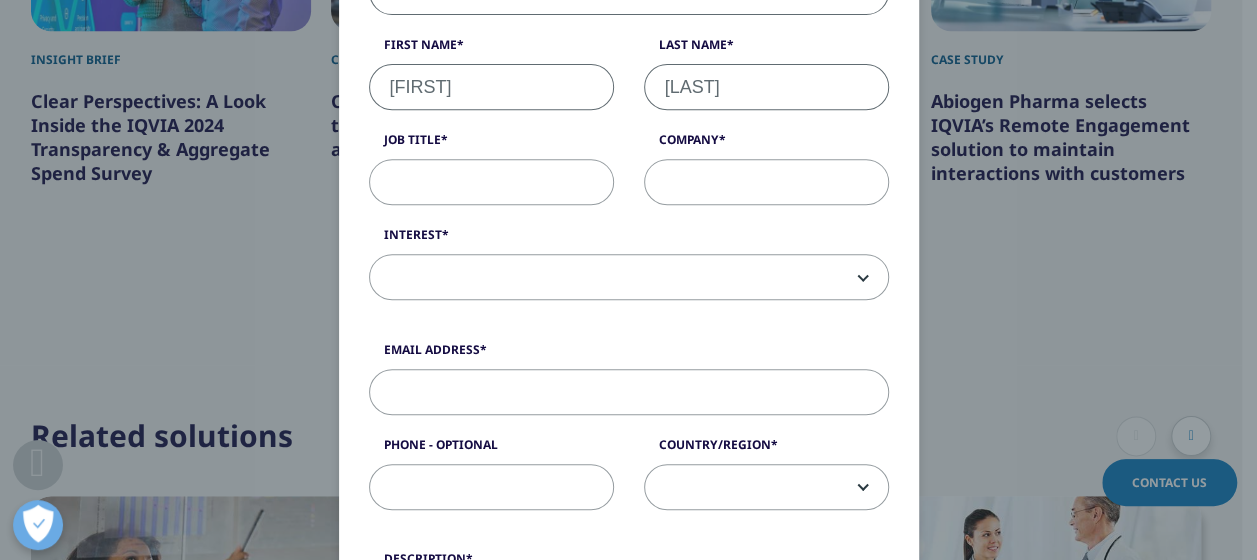 type on "[LAST]" 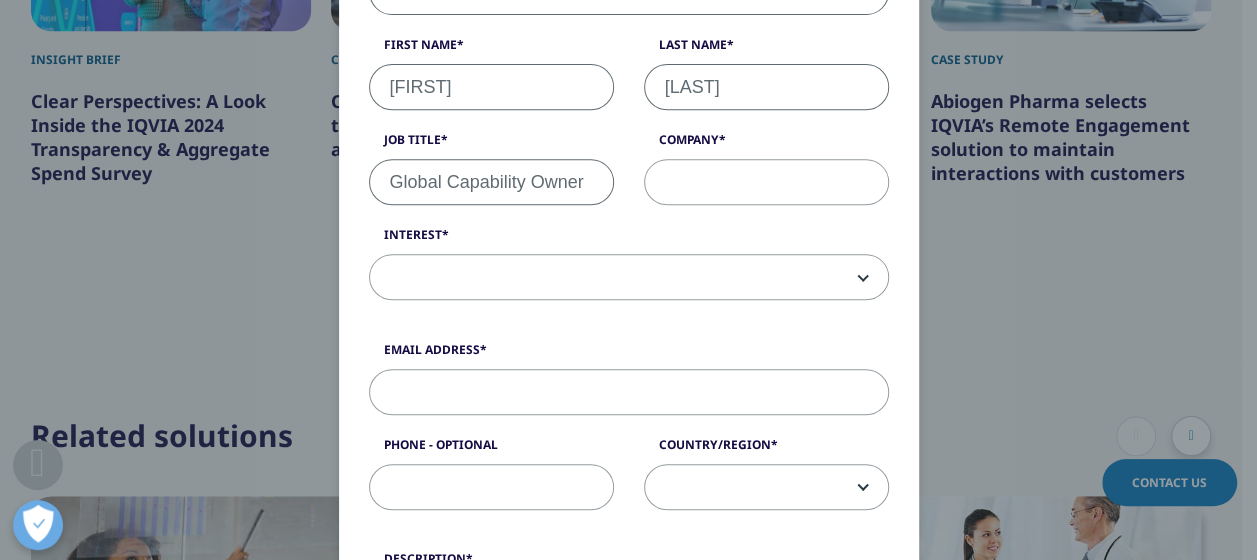 type on "Global Capability Owner" 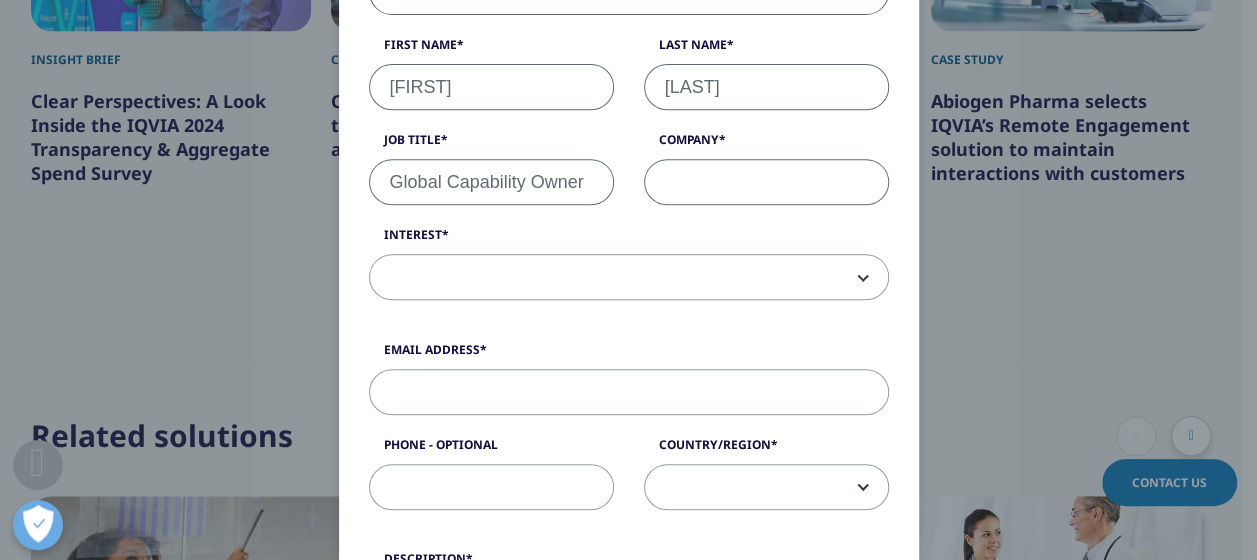 click on "Company" at bounding box center (766, 182) 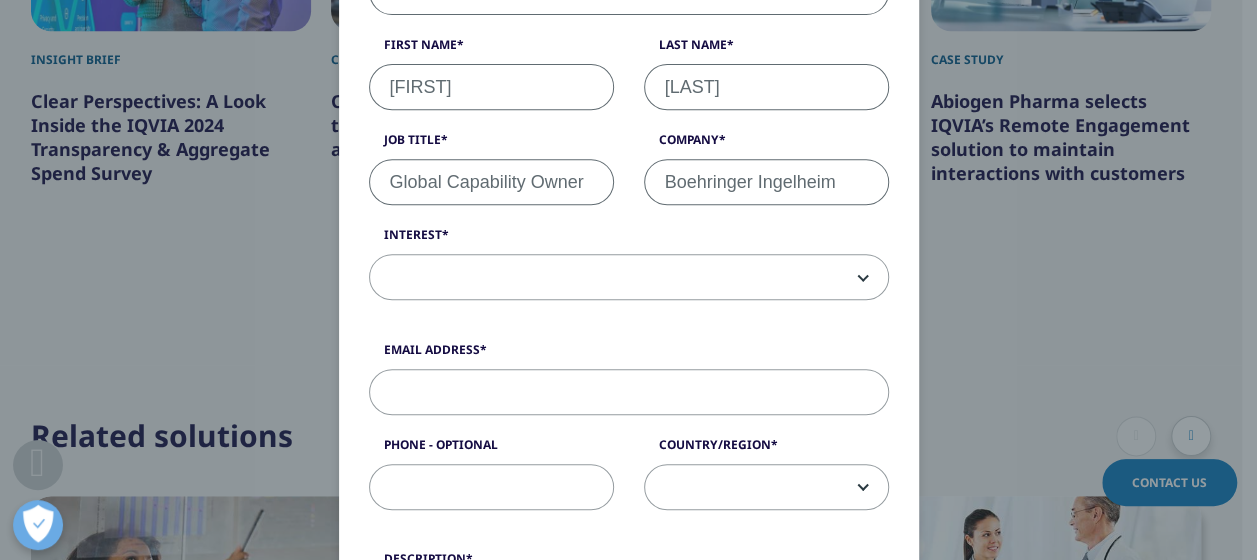 type on "Boehringer Ingelheim" 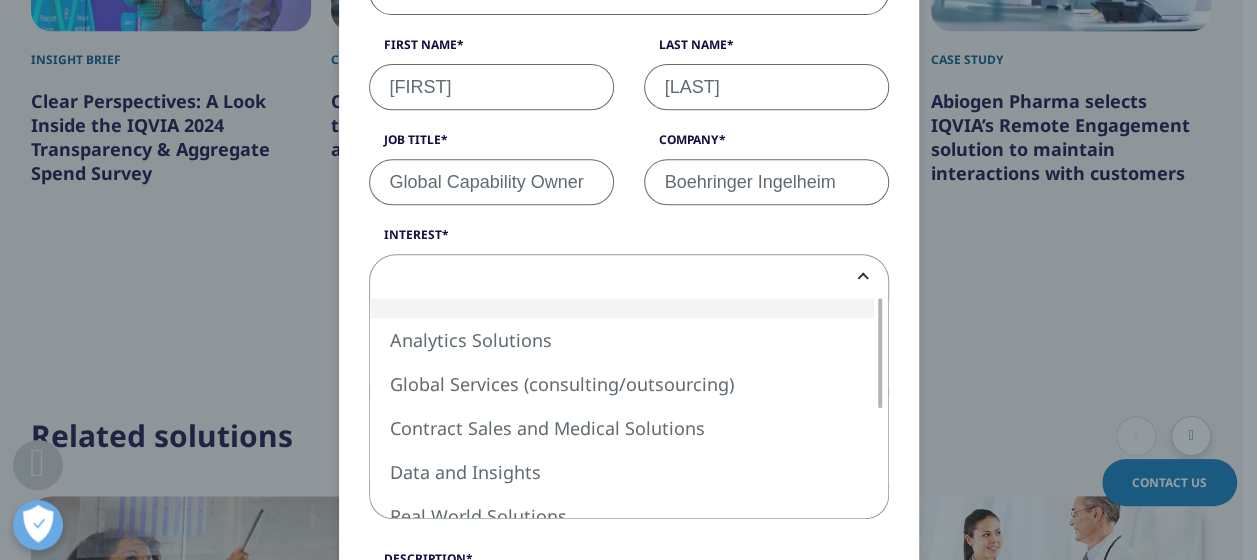 click at bounding box center [859, 277] 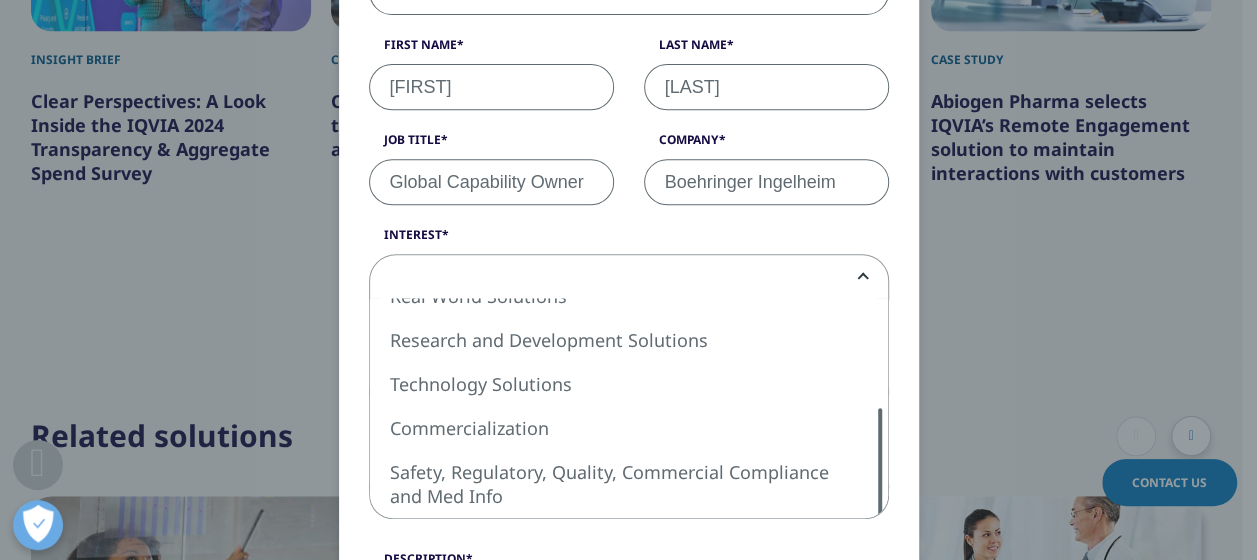 click on "Please fill in all required fields below.  If you're interested in a career with IQVIA,  visit our Careers site . If you need support or additional contact information,  visit our Contact Us page .
I need help with
Sales
HR/Career
Patient Seeking Clinical Trials
Site/Investigator Waiting List
Accounts Payable/Receivable
Other
Sales
First Name
Hemant
Last Name
Shetty
Job Title
Global Capability Owner
Company
Boehringer Ingelheim
Interest
Analytics Solutions
Global Services (consulting/outsourcing)
Contract Sales and Medical Solutions
Data and Insights
Real World Solutions
Research and Development Solutions
Technology Solutions
Commercialization
Safety, Regulatory, Quality, Commercial Compliance and Med Info" at bounding box center [629, 475] 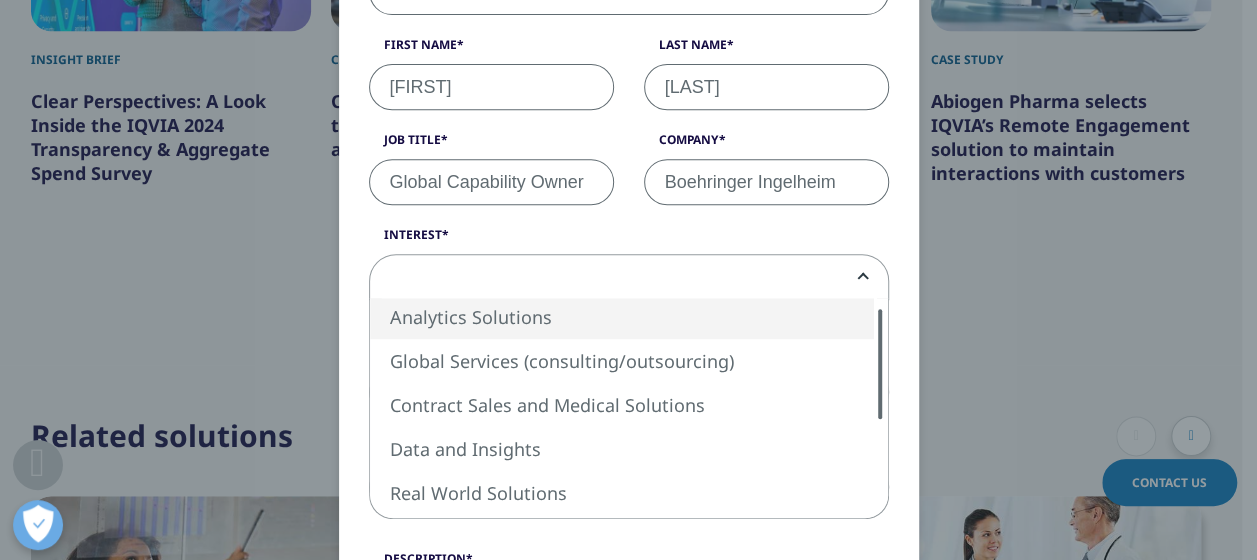 click on "Analytics Solutions Global Services (consulting/outsourcing) Contract Sales and Medical Solutions Data and Insights Real World Solutions Research and Development Solutions Technology Solutions Commercialization Safety, Regulatory, Quality, Commercial Compliance and Med Info" at bounding box center [629, 408] 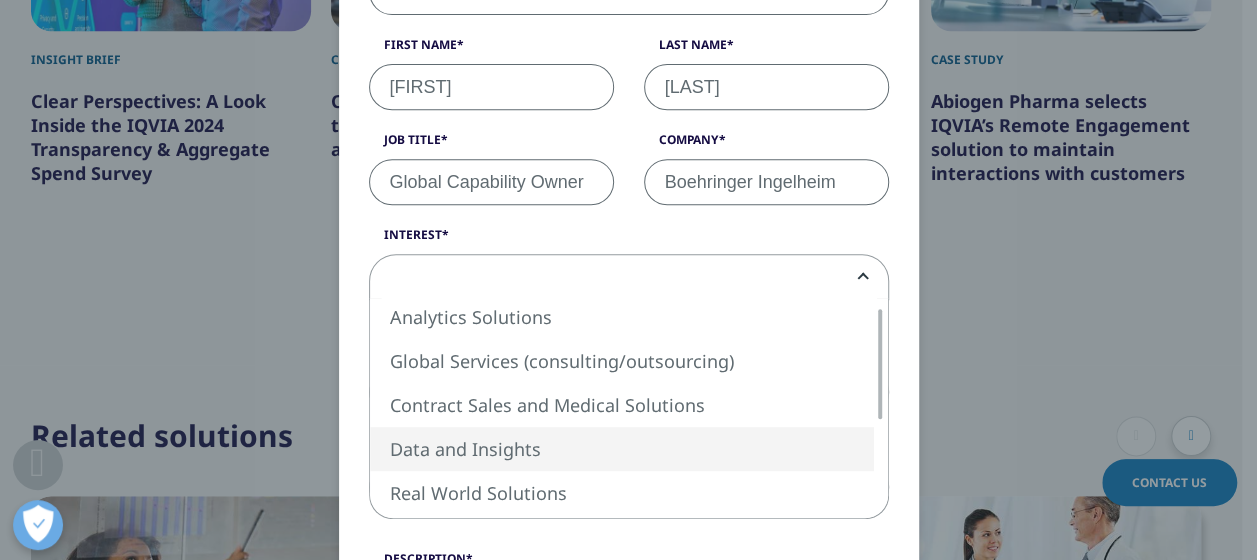 select on "Data and Insights" 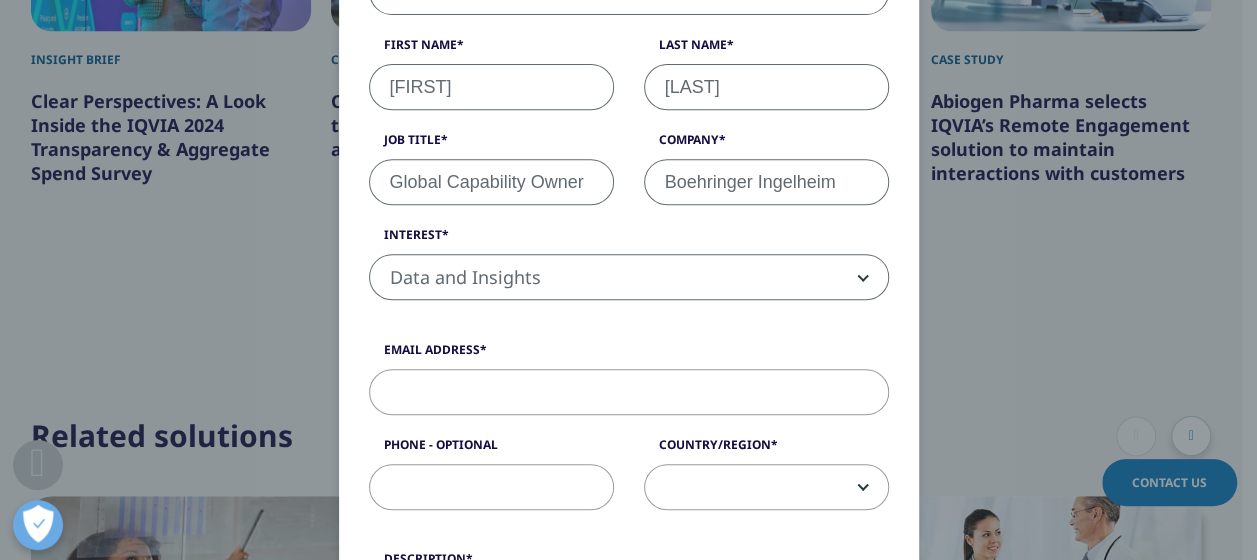 click on "Email Address" at bounding box center (629, 392) 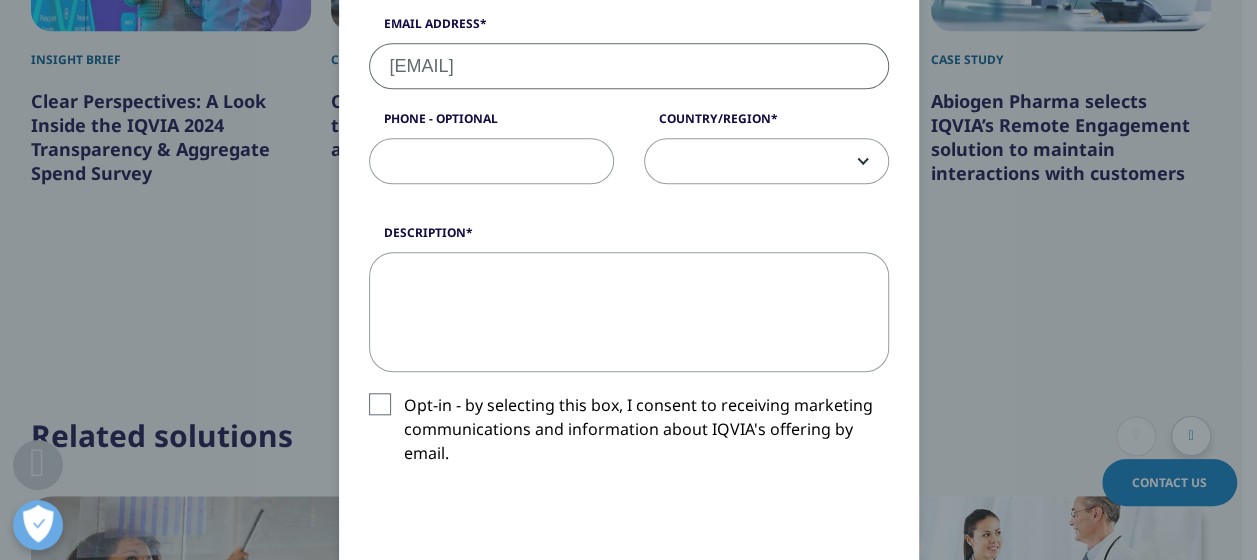 scroll, scrollTop: 728, scrollLeft: 0, axis: vertical 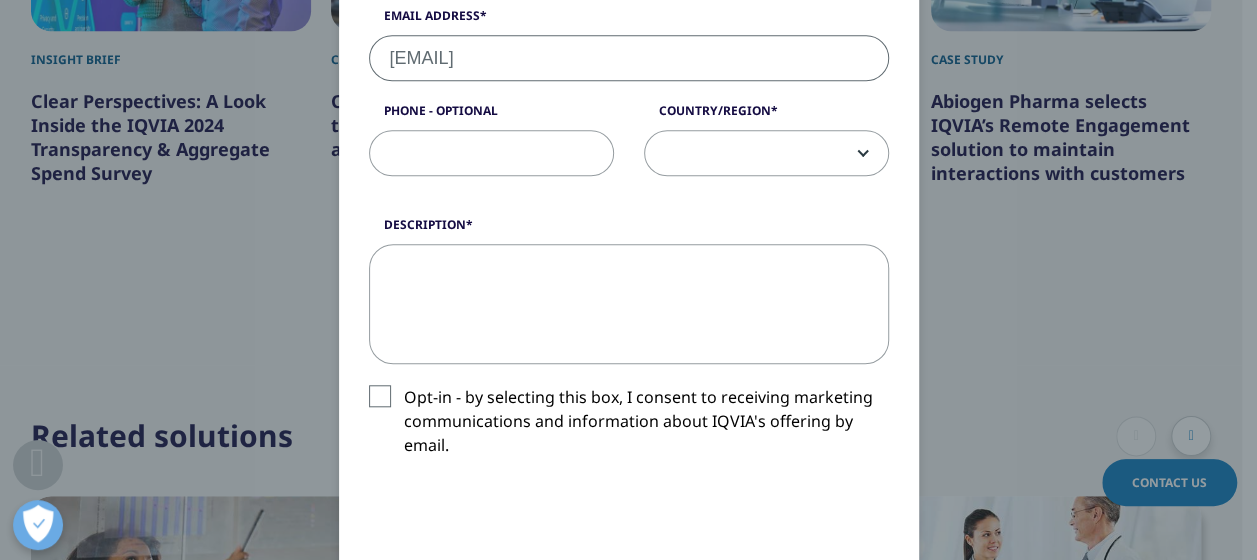 type on "[EMAIL]" 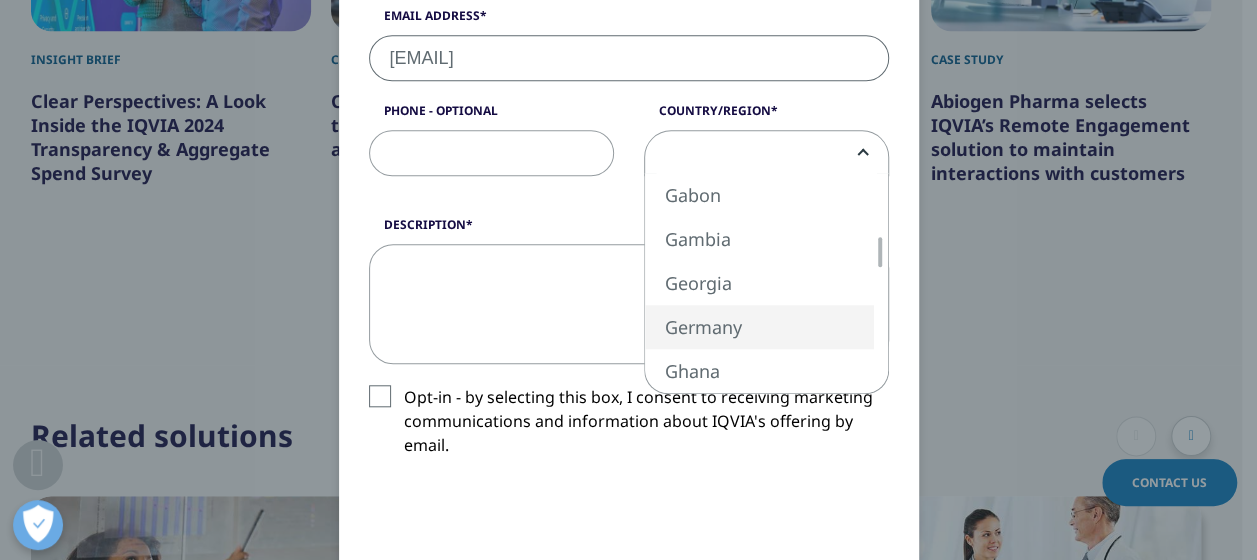 select on "Germany" 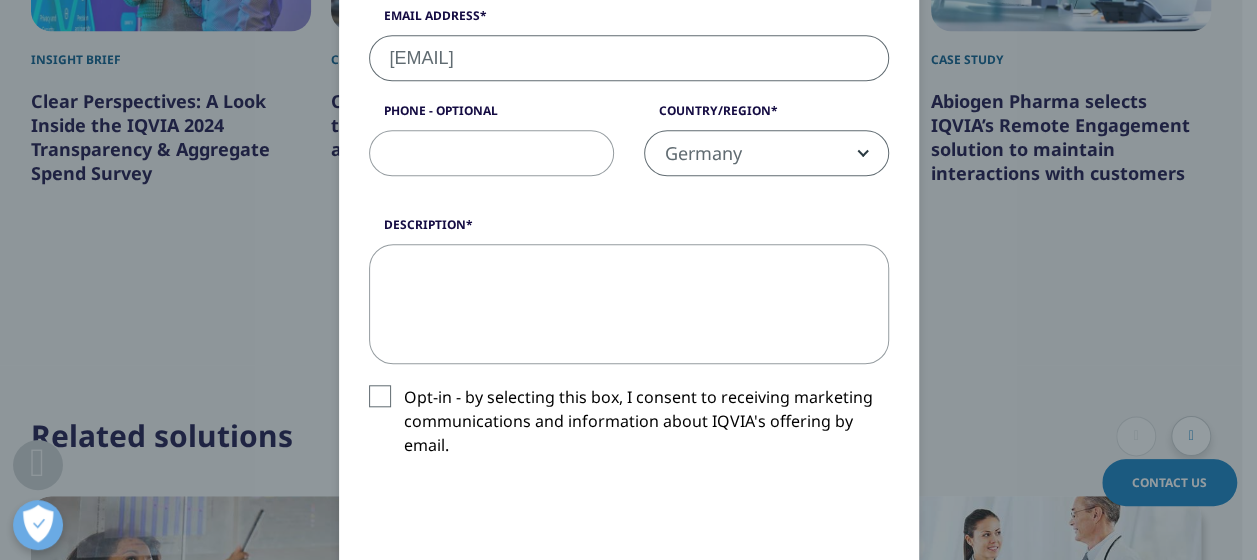 click on "Description" at bounding box center (629, 304) 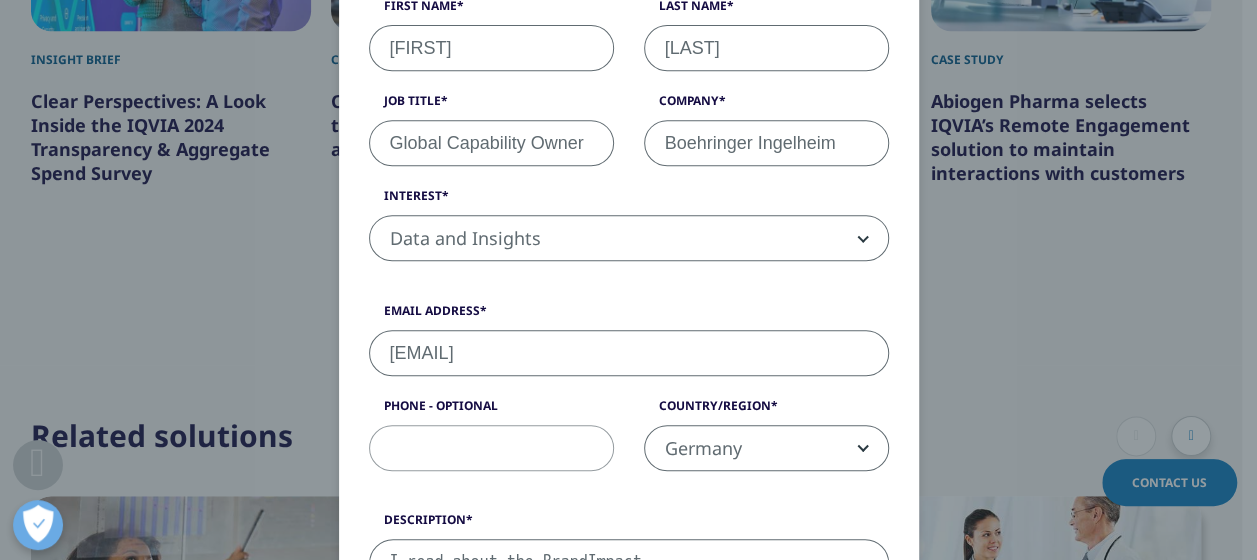 scroll, scrollTop: 394, scrollLeft: 0, axis: vertical 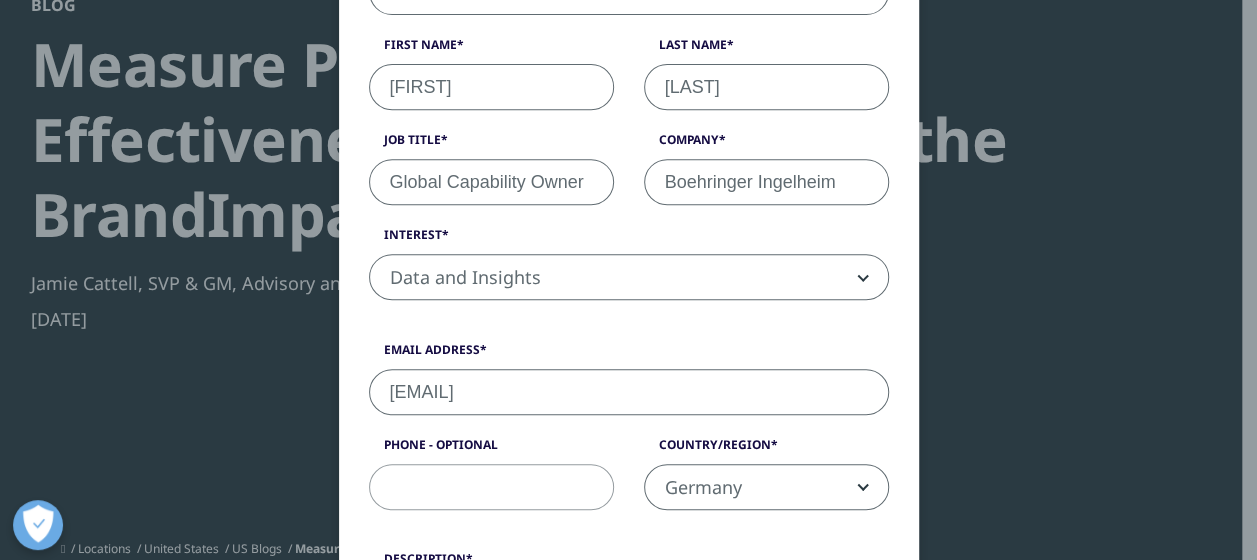 drag, startPoint x: 880, startPoint y: 34, endPoint x: 978, endPoint y: 49, distance: 99.14131 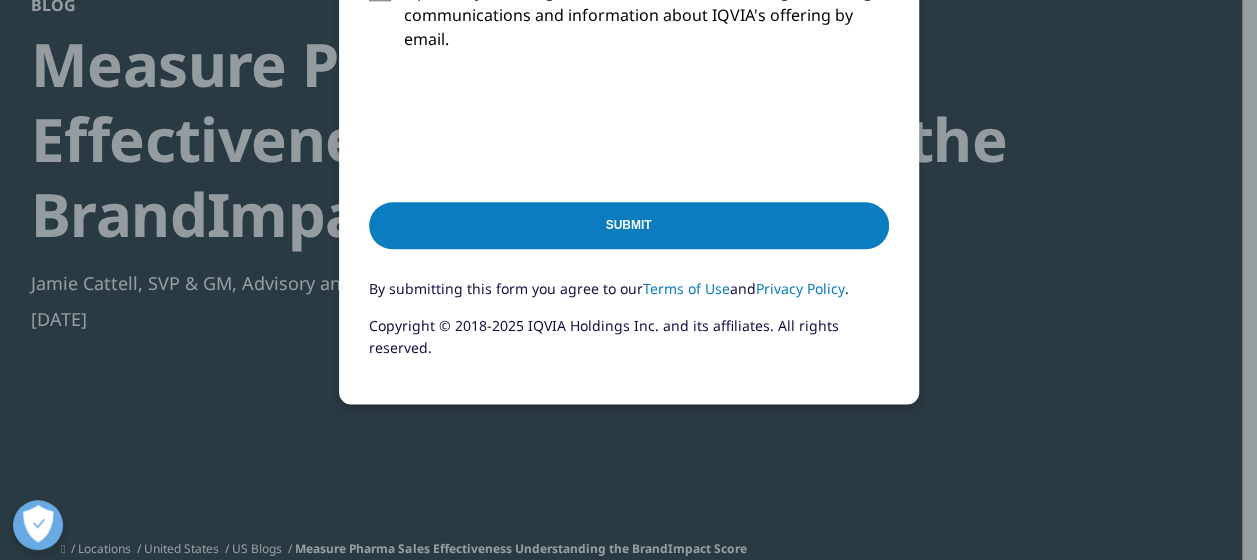 scroll, scrollTop: 1195, scrollLeft: 0, axis: vertical 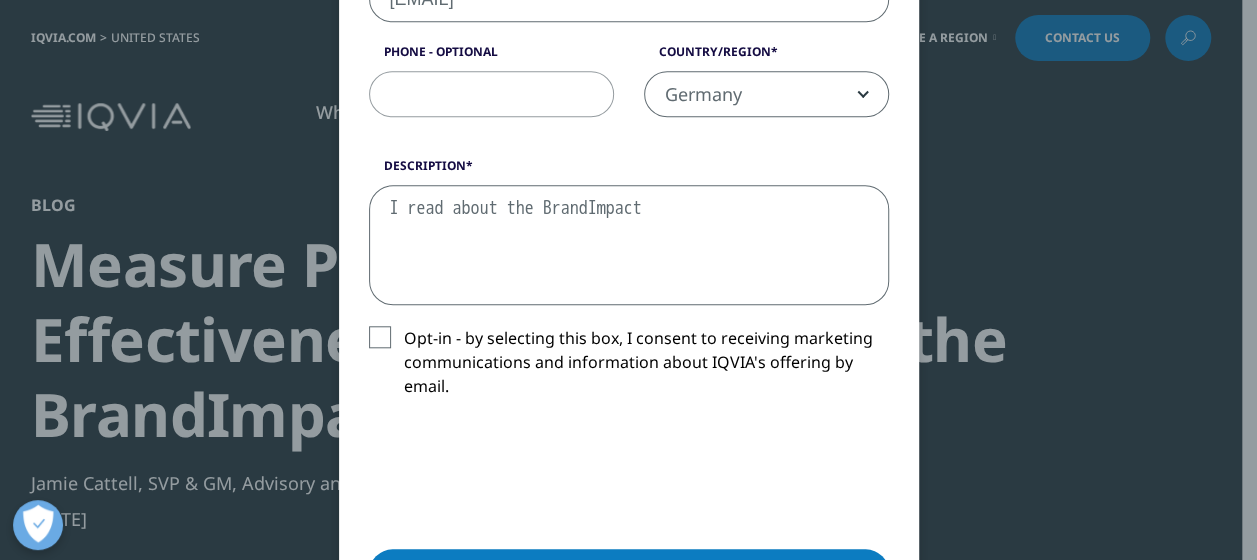 click on "I read about the BrandImpact" at bounding box center (629, 245) 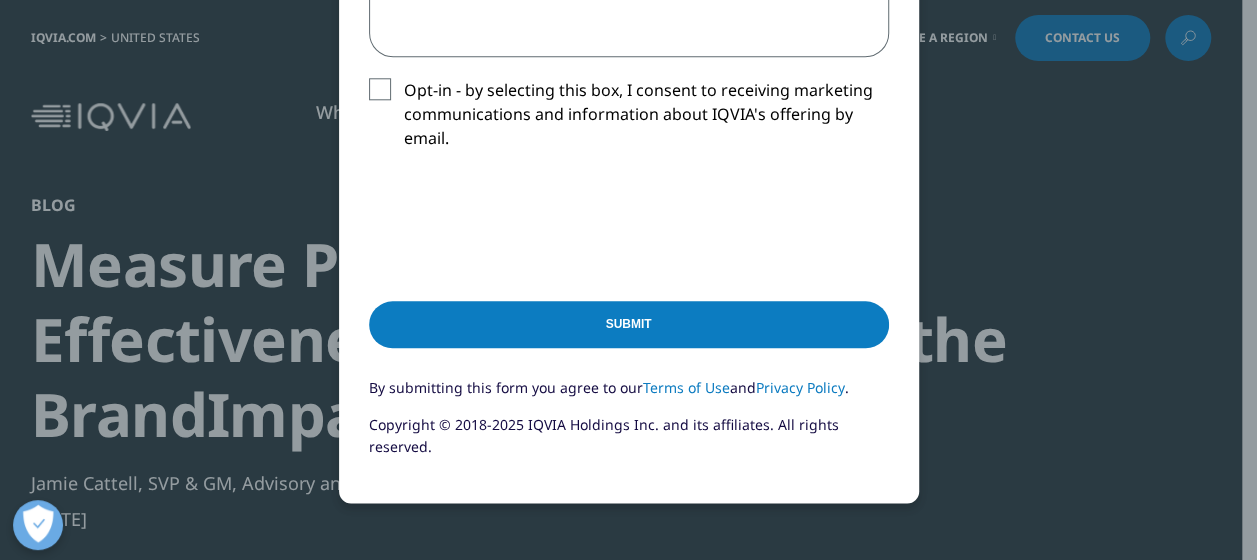 scroll, scrollTop: 1063, scrollLeft: 0, axis: vertical 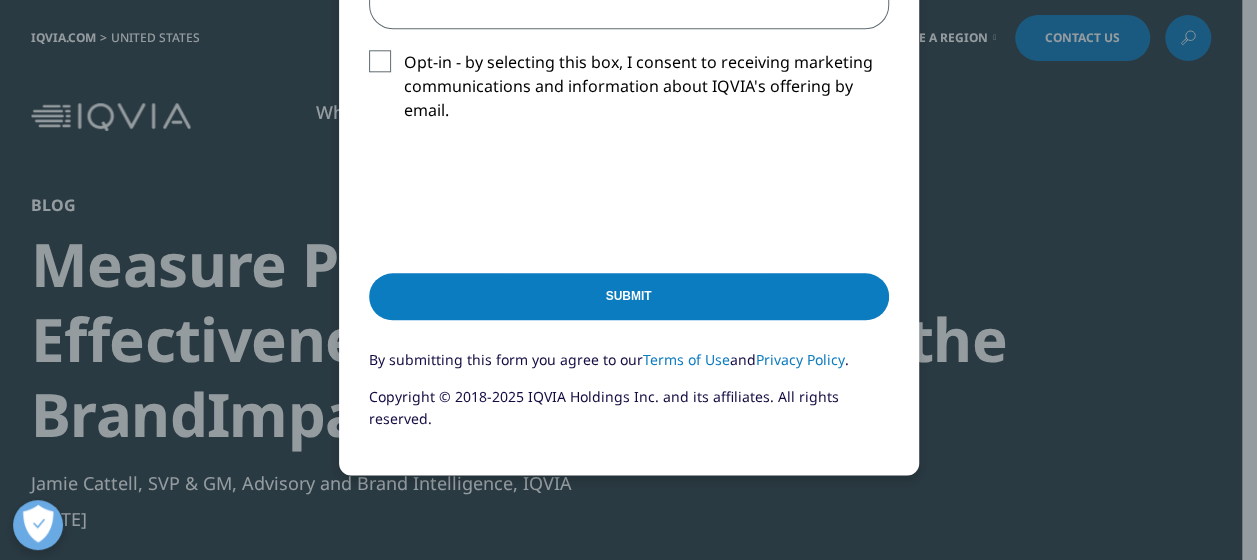 type on "I read about the BrandImpact score. I am curious to know more about it." 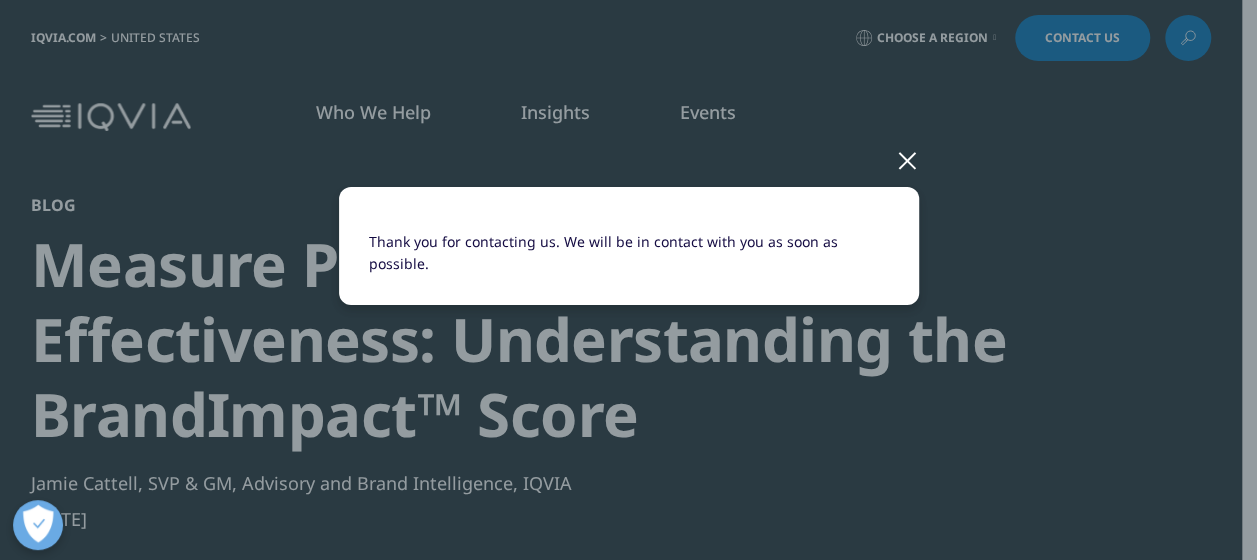scroll, scrollTop: 0, scrollLeft: 0, axis: both 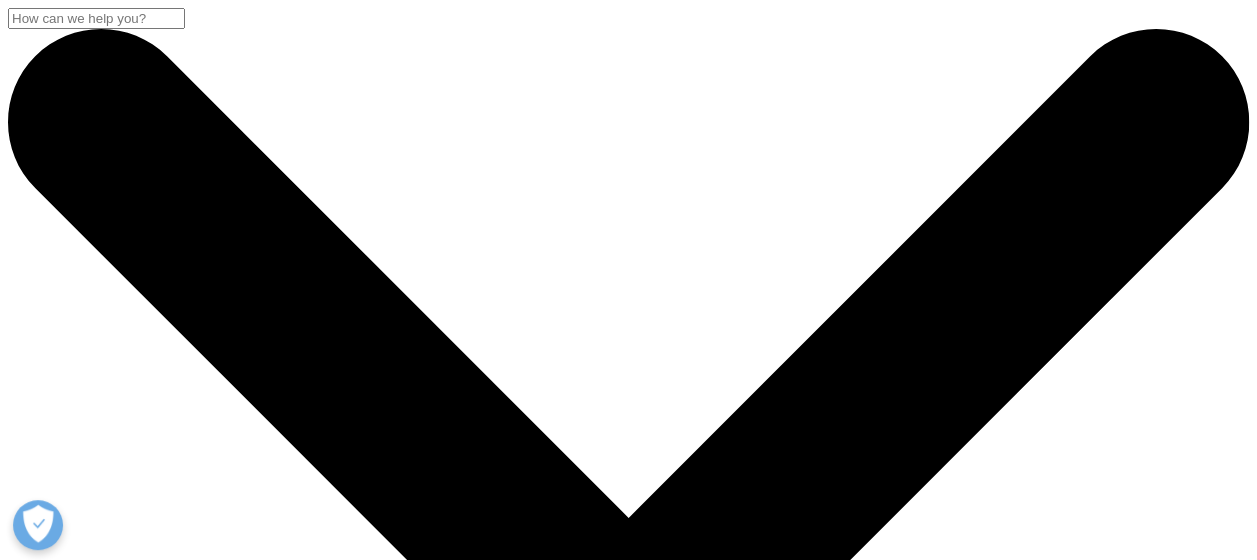 click on "Blog
Harnessing AI for Effective Global HCP Targeting and Engagement
Webinar Highlights
Chimeren Peerbhai, Director Product Management AIML, OA, ARA & RWD
Jul 21, 2025
Blogs
Harnessing AI for Effective Global HCP Targeting and Engagement" at bounding box center [628, 25175] 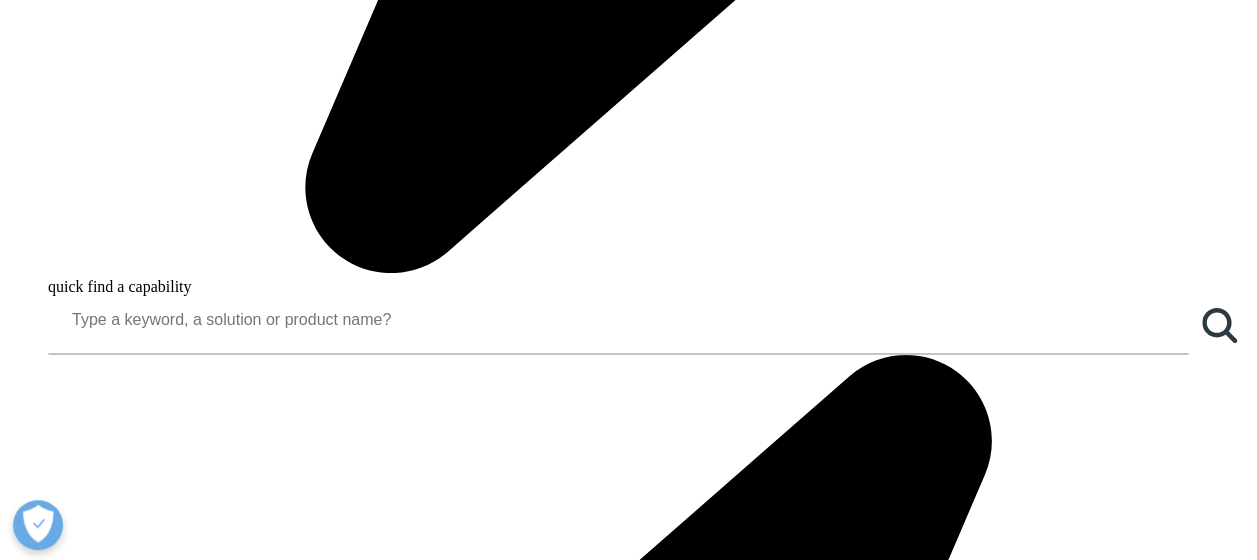 scroll, scrollTop: 1640, scrollLeft: 0, axis: vertical 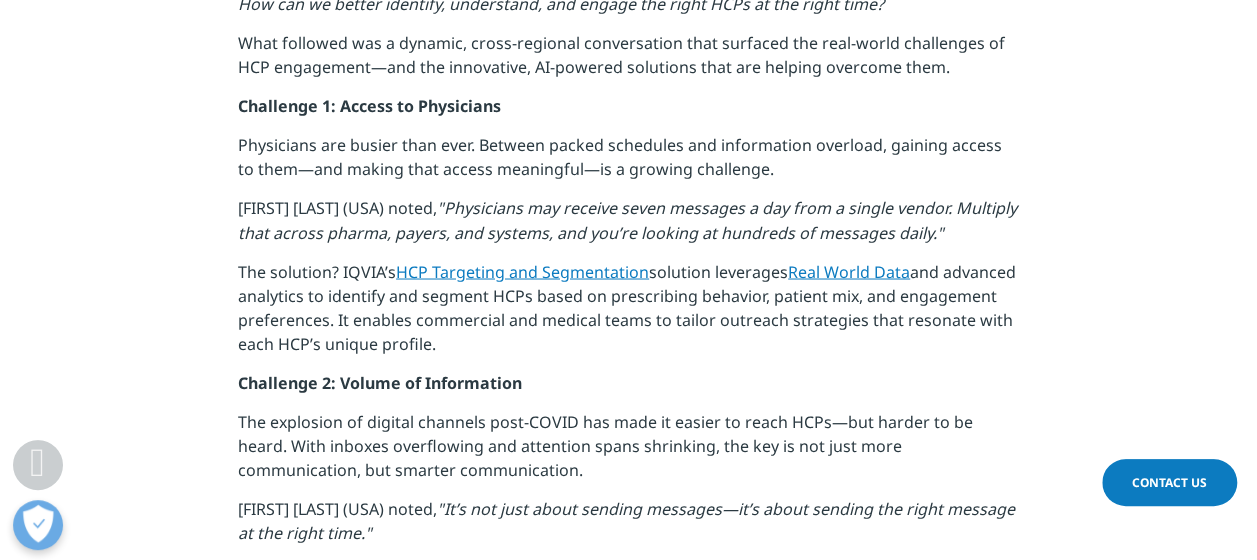 click on "Challenge 1: Access to Physicians" at bounding box center (628, 113) 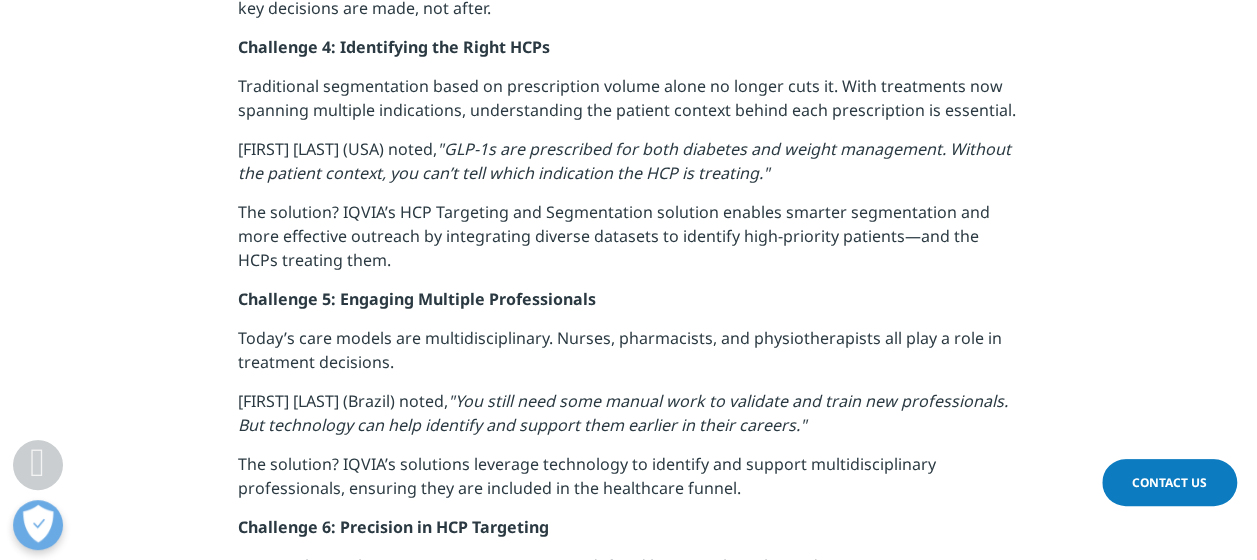 scroll, scrollTop: 2542, scrollLeft: 0, axis: vertical 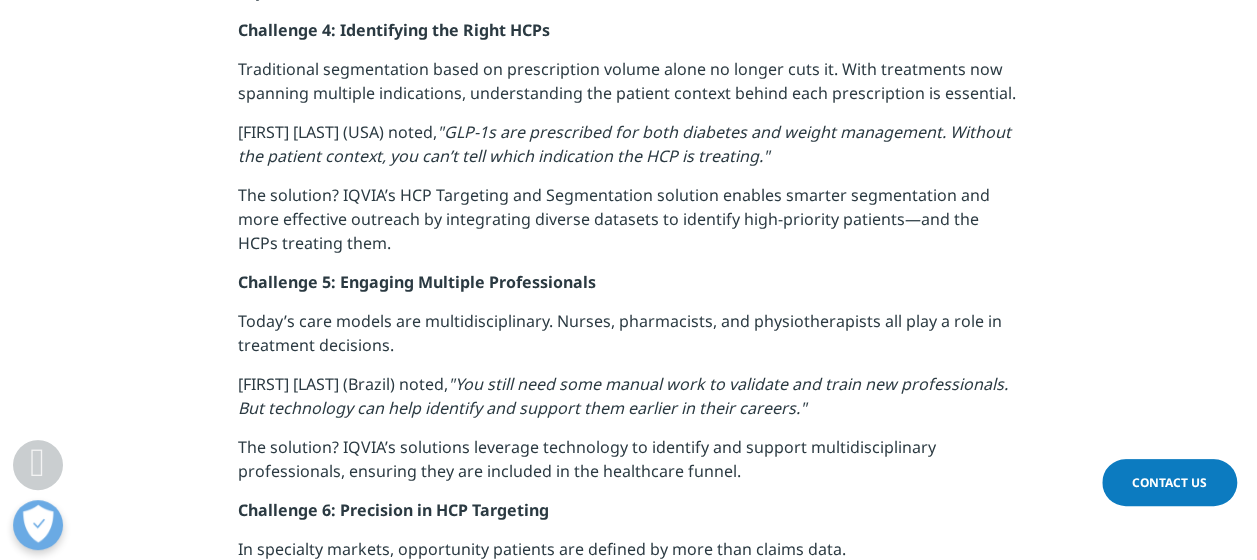 click on "Contact Us" at bounding box center [1169, 482] 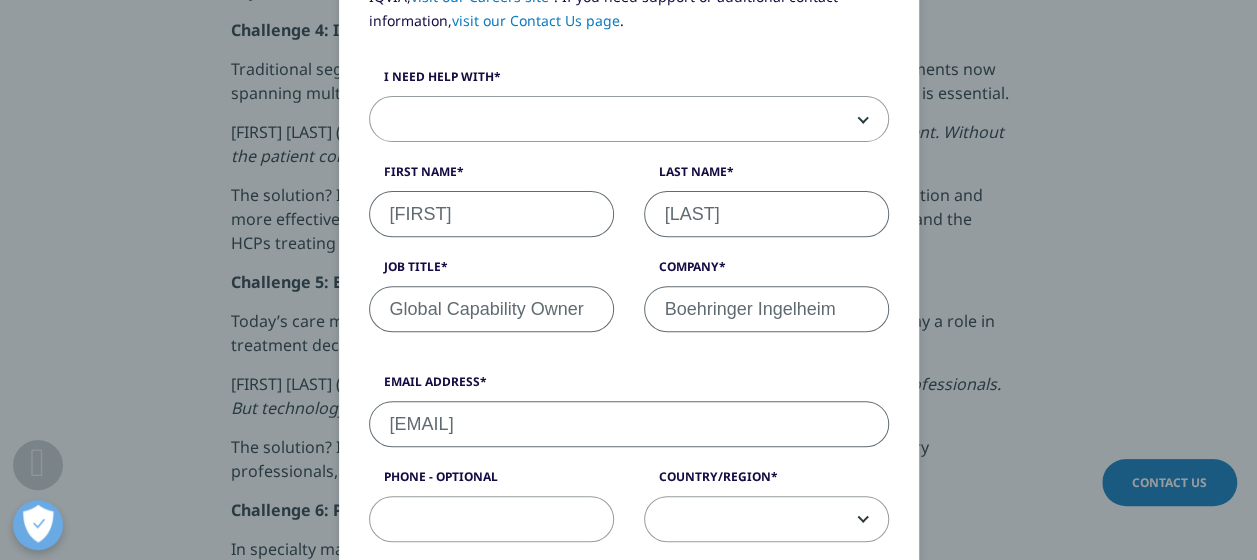 scroll, scrollTop: 274, scrollLeft: 0, axis: vertical 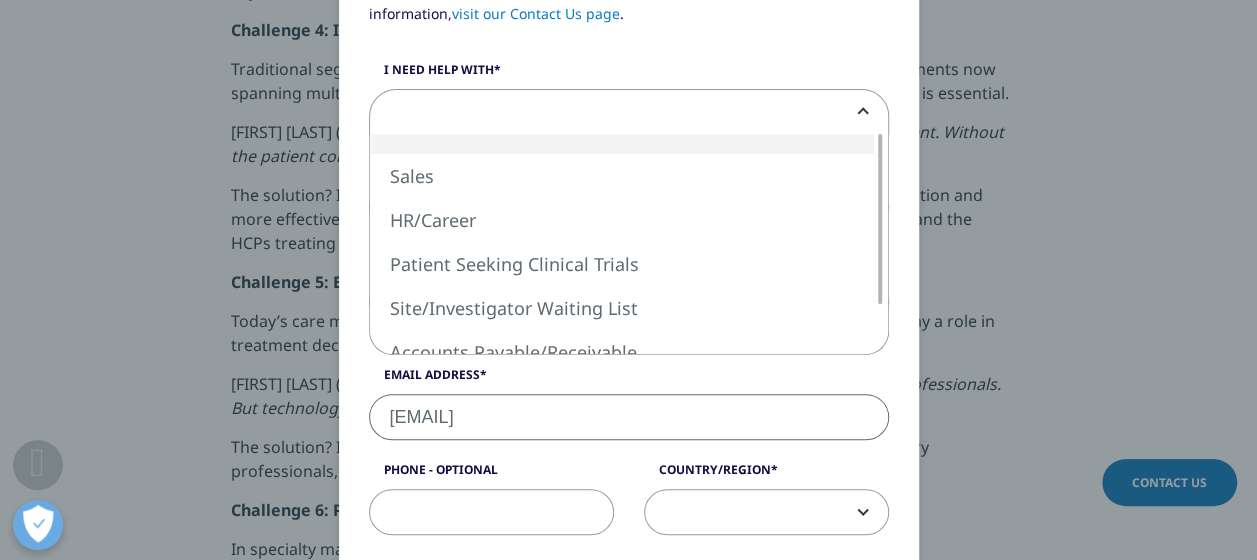 click at bounding box center (629, 113) 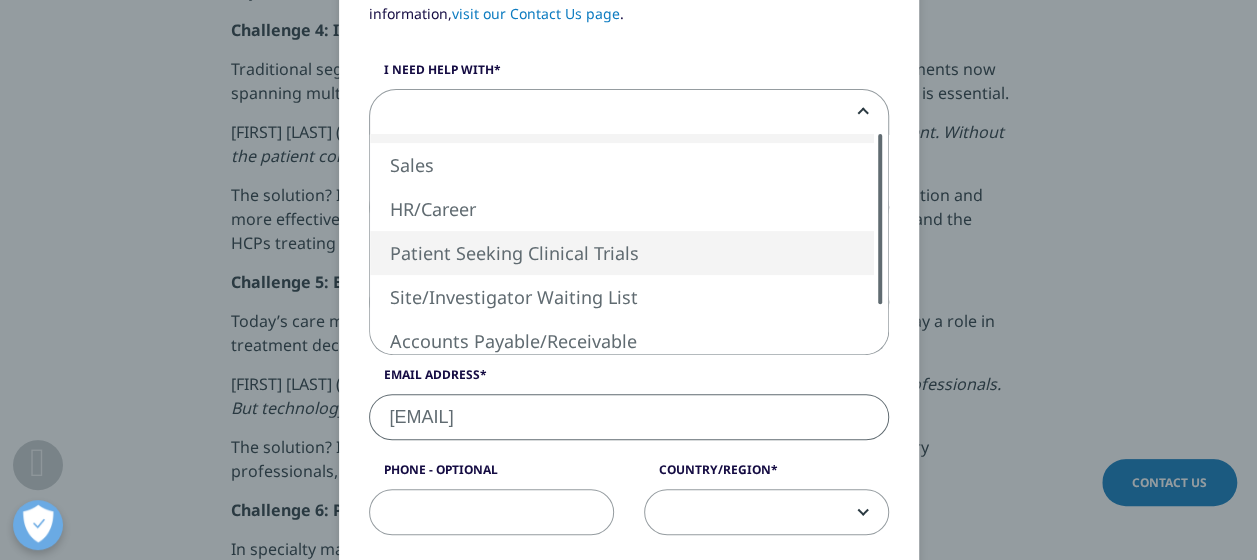 click at bounding box center [880, 219] 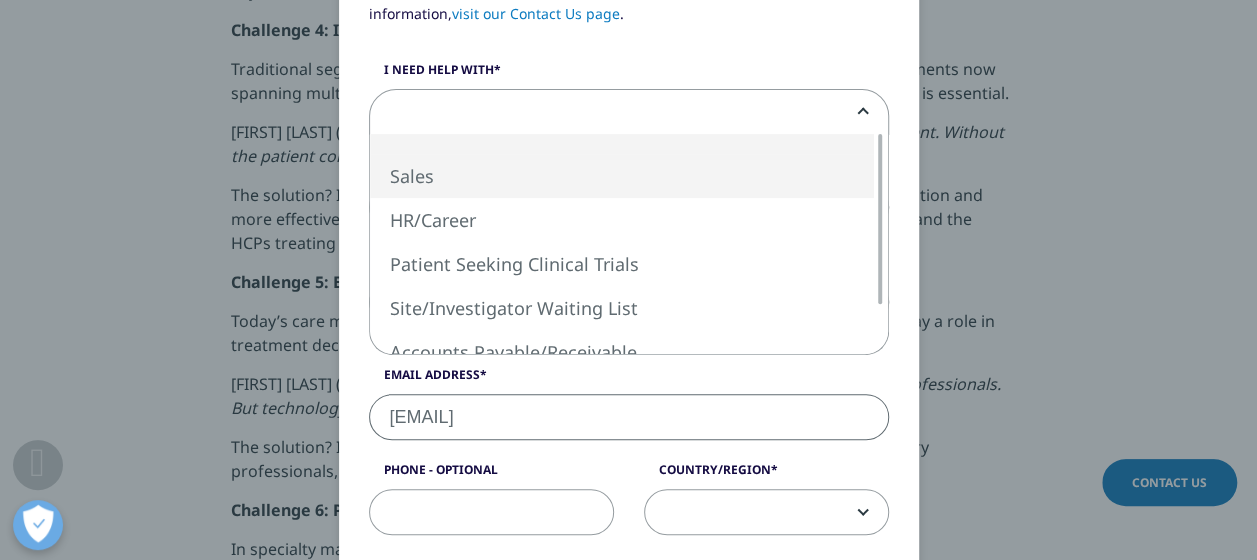 select on "Sales" 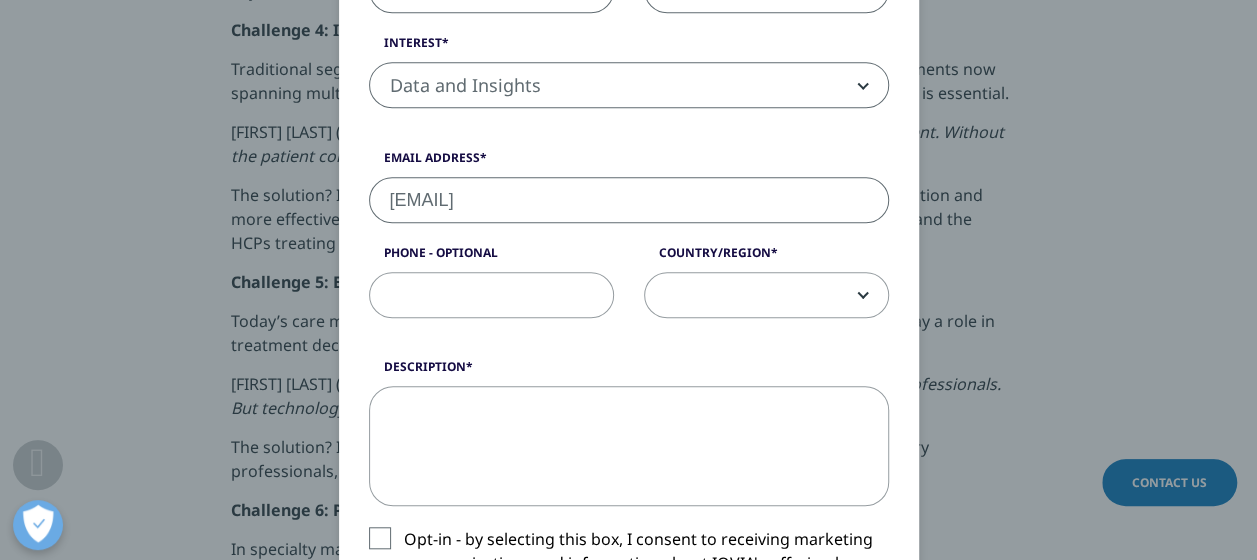 scroll, scrollTop: 598, scrollLeft: 0, axis: vertical 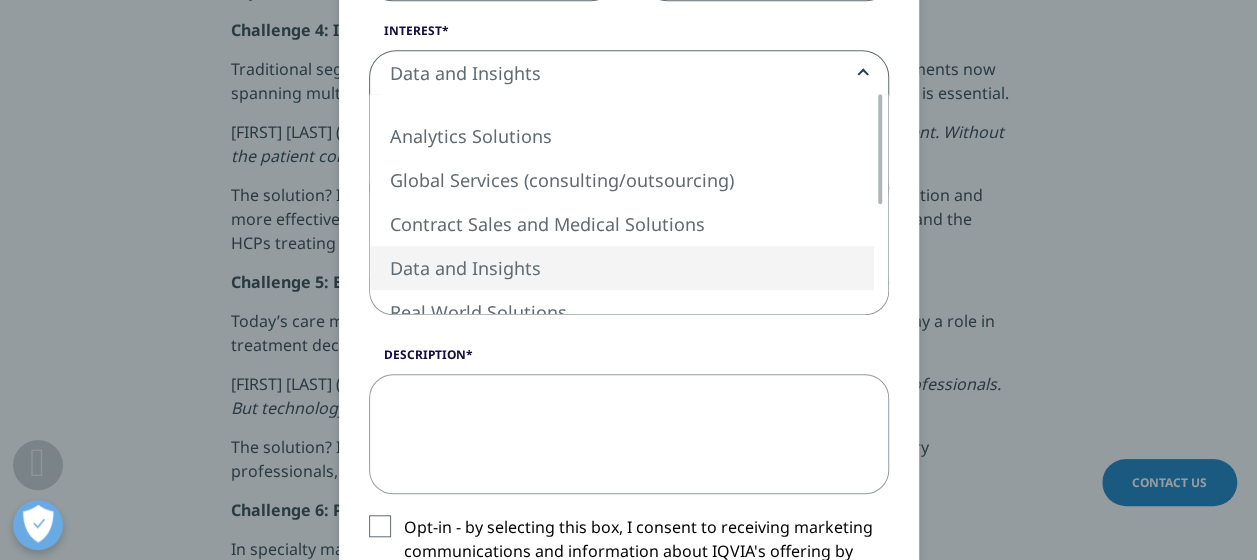 click on "Data and Insights" at bounding box center (629, 74) 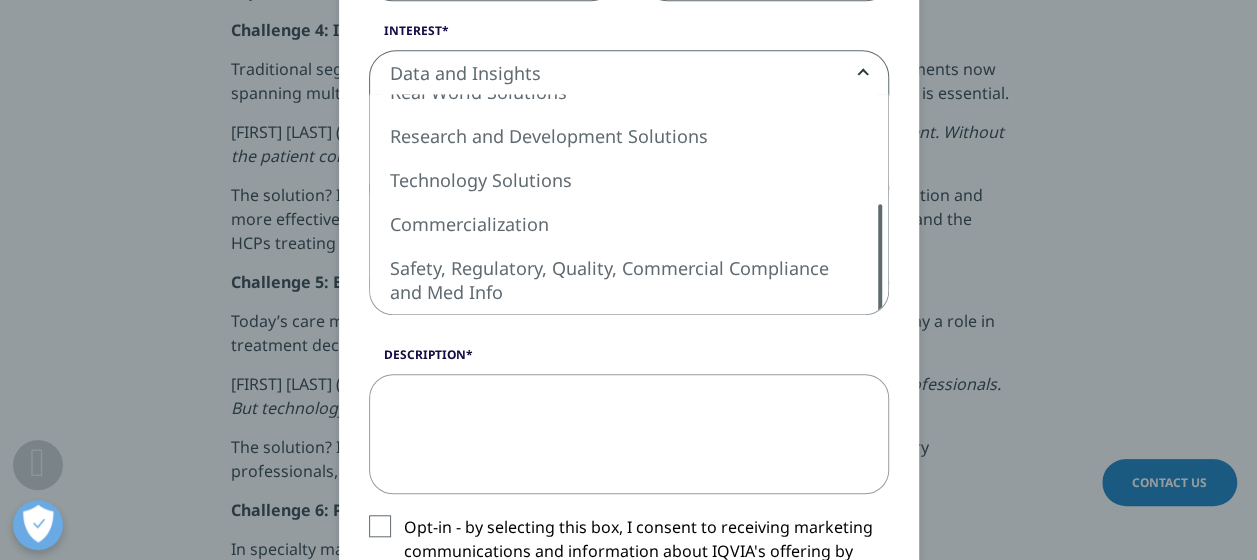 click on "Please fill in all required fields below.  If you're interested in a career with IQVIA,  visit our Careers site . If you need support or additional contact information,  visit our Contact Us page .
I need help with
Sales
HR/Career
Patient Seeking Clinical Trials
Site/Investigator Waiting List
Accounts Payable/Receivable
Other
Sales
First Name
[FIRST]
Last Name
[LAST]
Job Title
Global Capability Owner
Company
Boehringer Ingelheim
Interest
Analytics Solutions
Global Services (consulting/outsourcing)
Contract Sales and Medical Solutions
Data and Insights
Real World Solutions
Research and Development Solutions
Technology Solutions
Commercialization
Safety, Regulatory, Quality, Commercial Compliance and Med Info
Data and Insights" at bounding box center [629, 271] 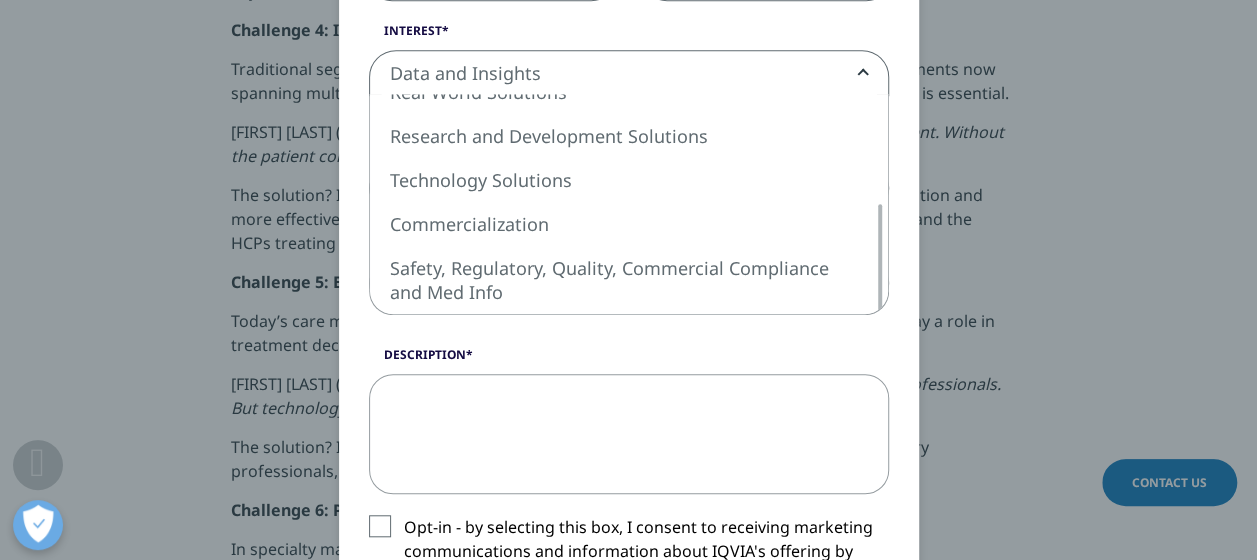 click on "Description" at bounding box center (629, 434) 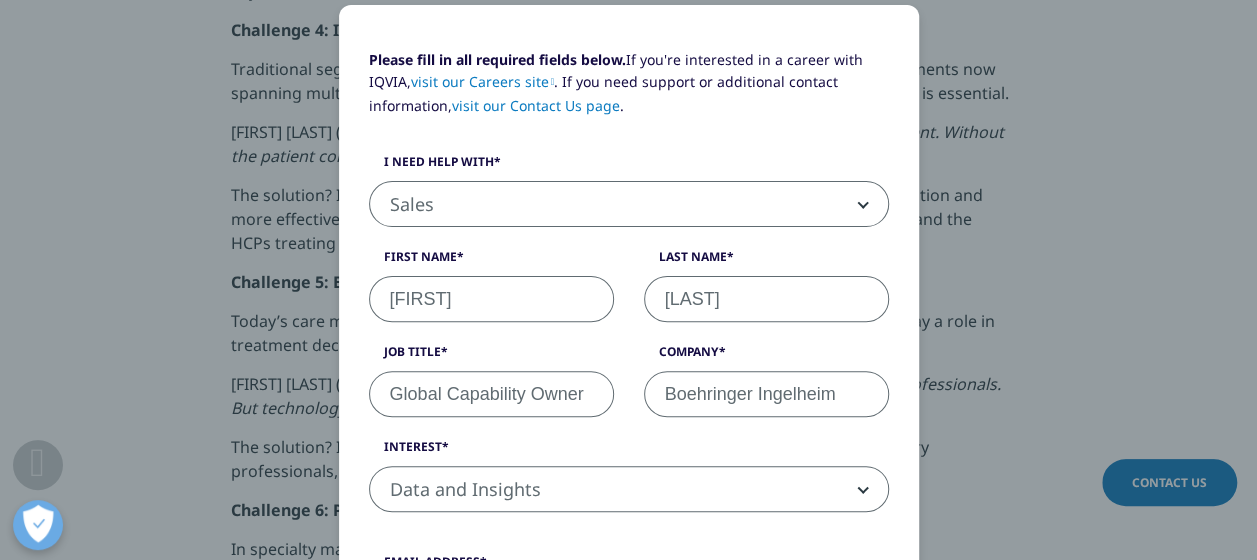 scroll, scrollTop: 0, scrollLeft: 0, axis: both 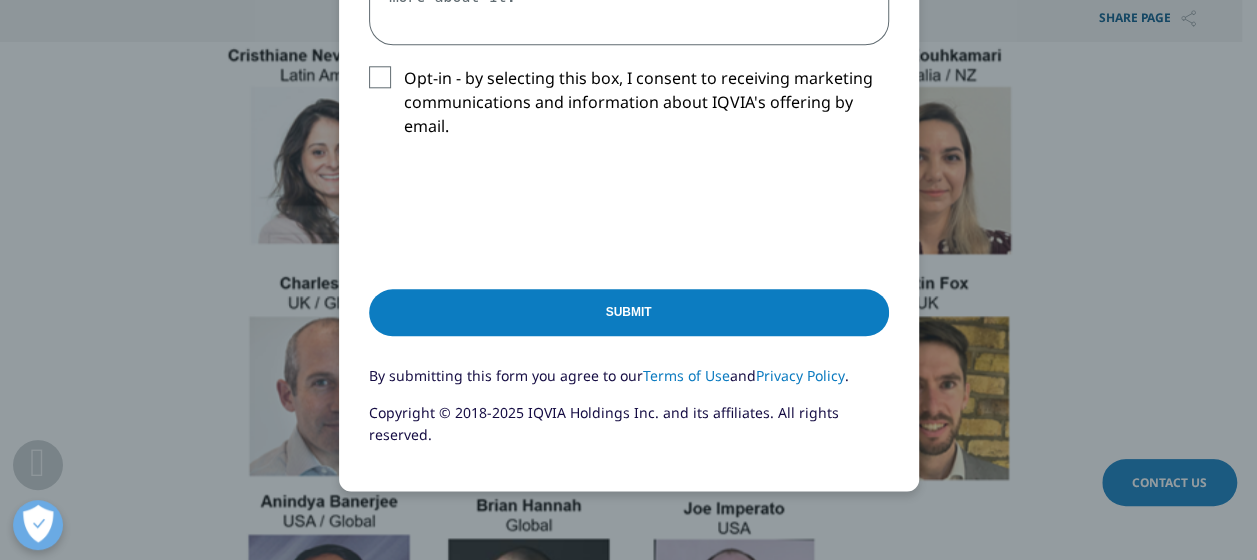 type on "I read an article about AI tools for effective Global HCP targeting and engagement. I am curious to know more about it." 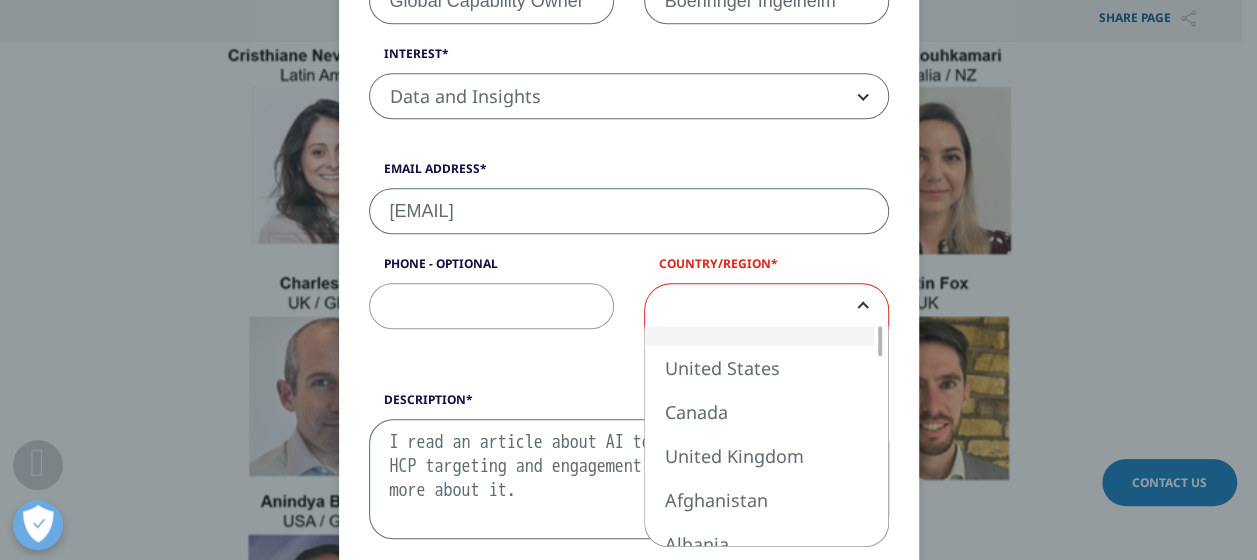 click at bounding box center (766, 307) 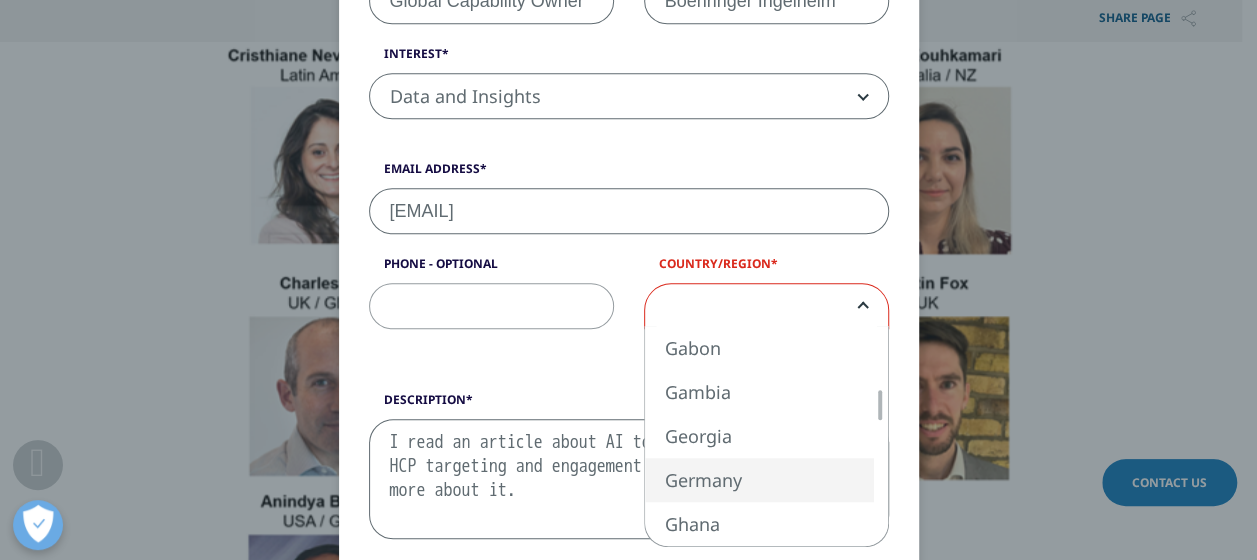 select on "Germany" 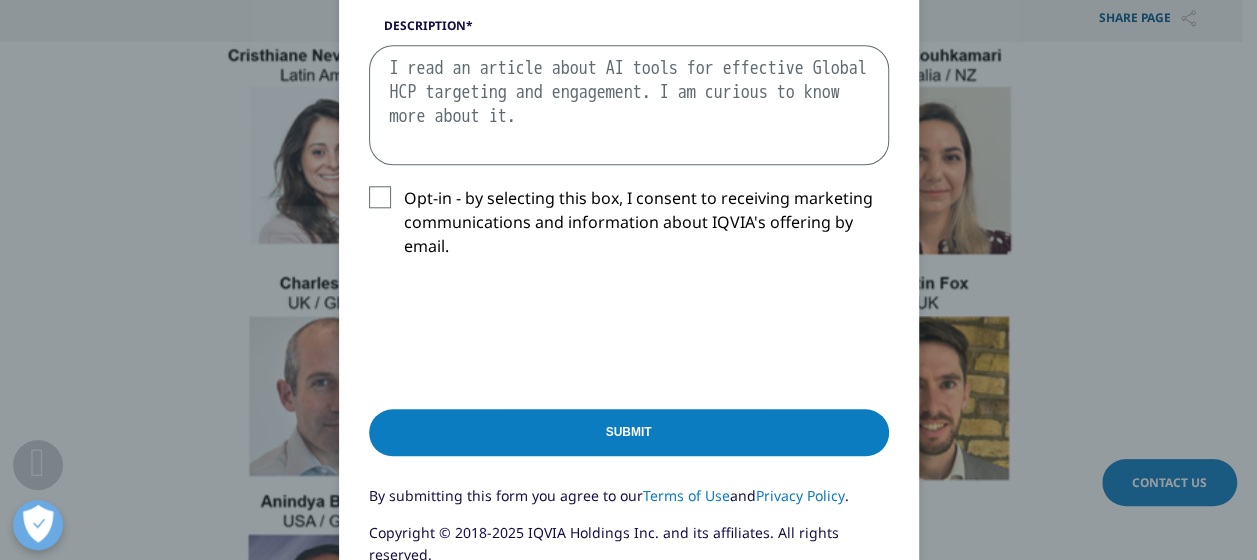 scroll, scrollTop: 970, scrollLeft: 0, axis: vertical 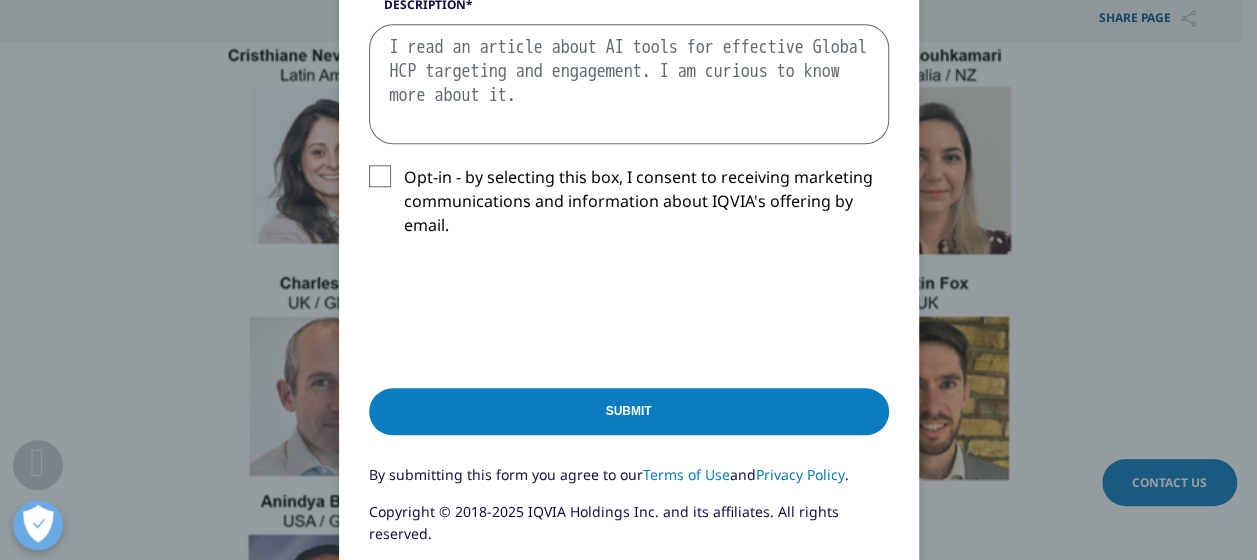 click on "Submit" at bounding box center [629, 411] 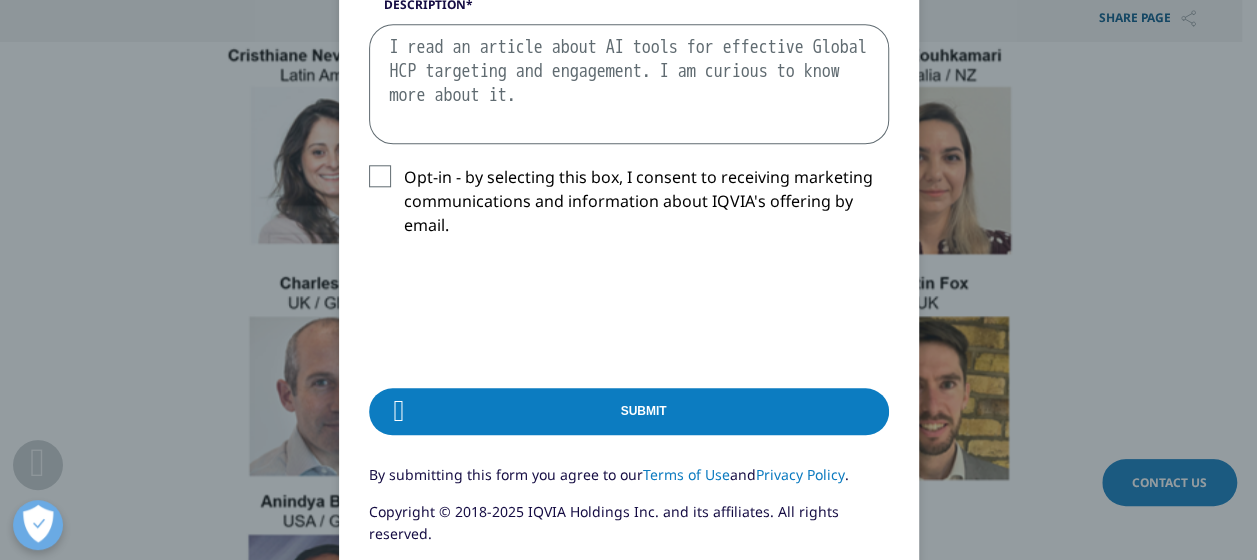 scroll, scrollTop: 0, scrollLeft: 0, axis: both 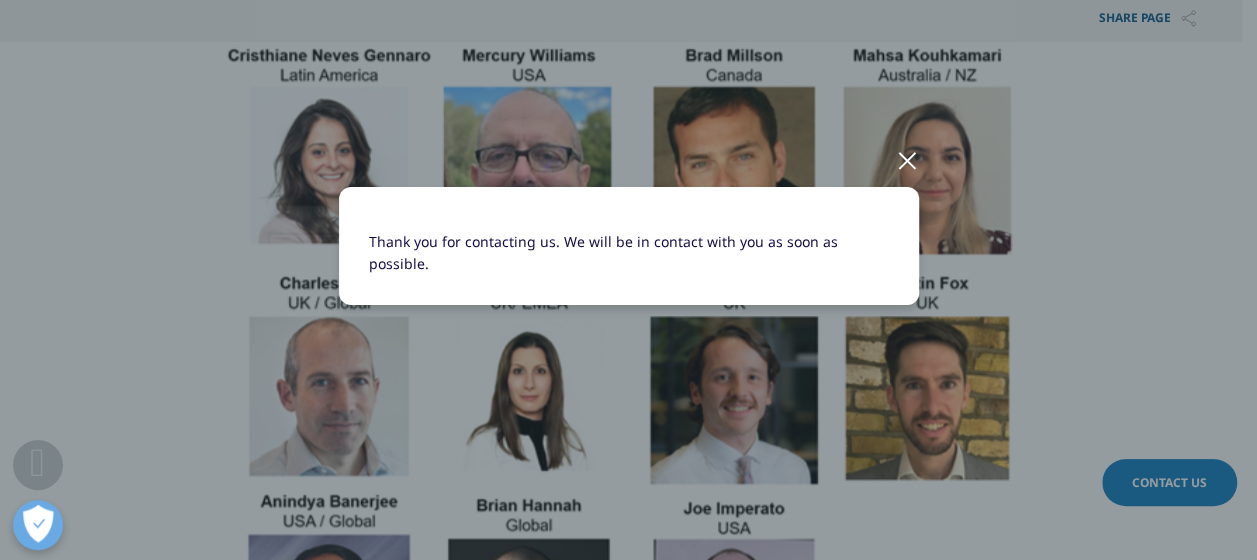 click on "Thank you for contacting us. We will be in contact with you as soon as possible." at bounding box center [629, 262] 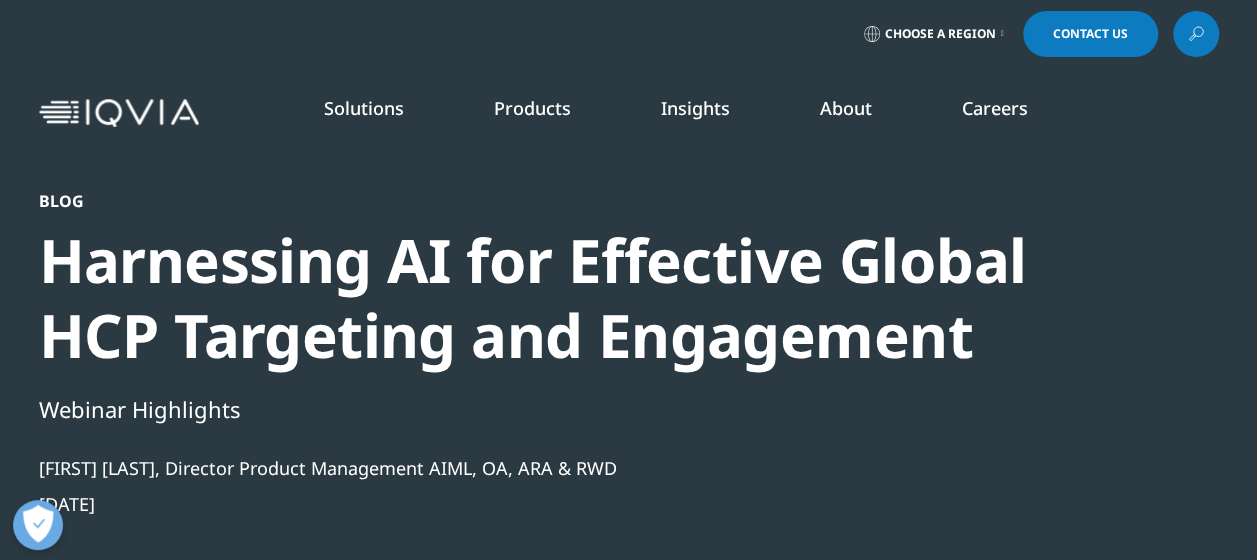 scroll, scrollTop: 0, scrollLeft: 0, axis: both 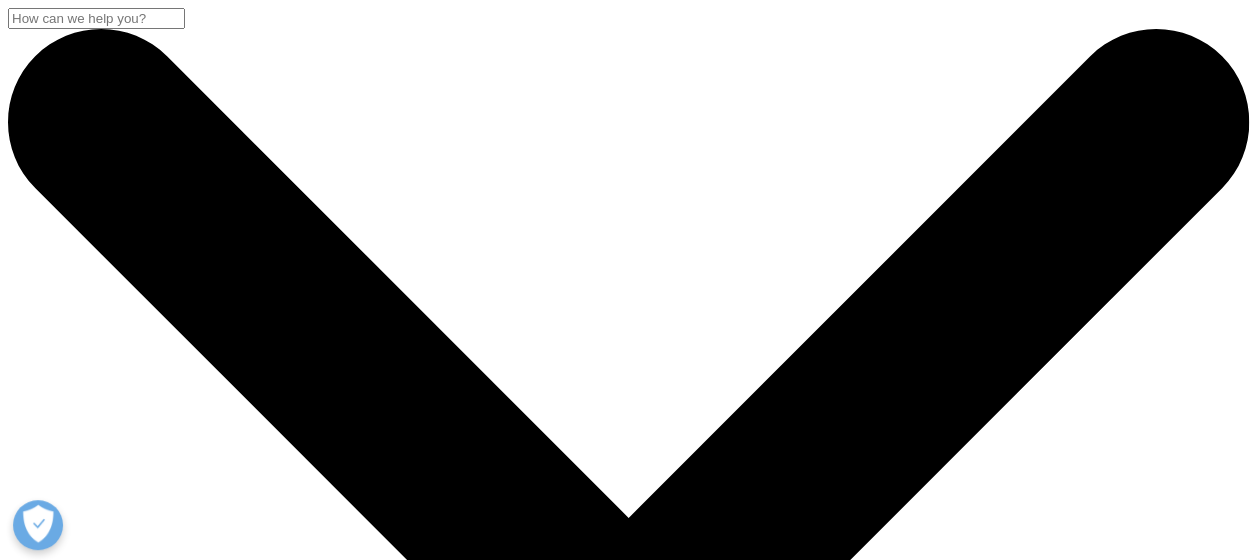 click on "Solutions
quick find a capability
Clear Search Loading
SOLUTIONS
Research & Development" at bounding box center (628, 9111) 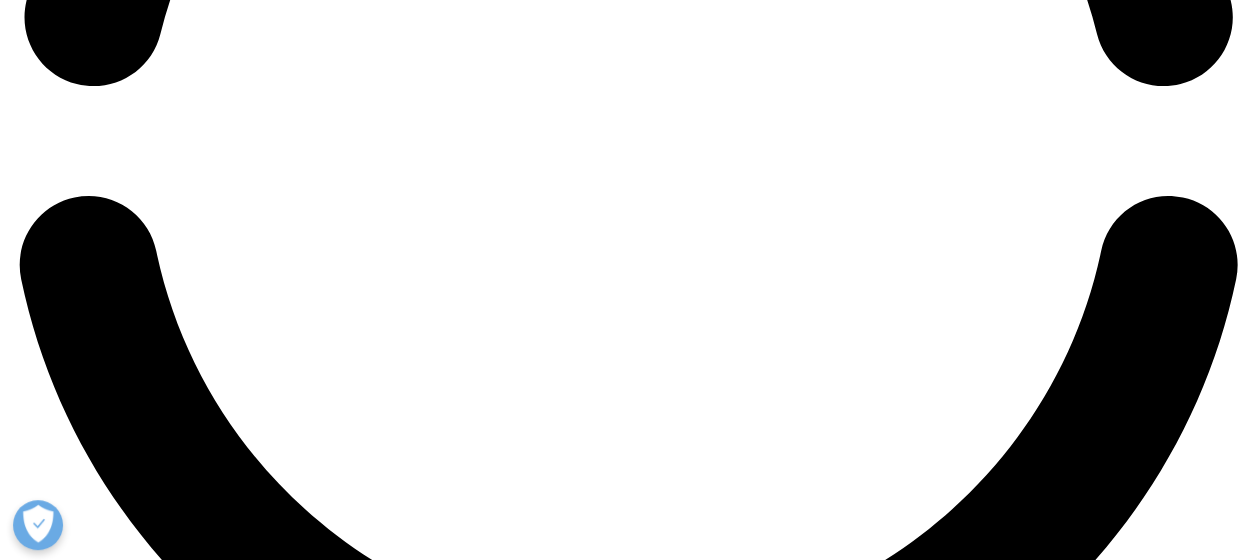 scroll, scrollTop: 3000, scrollLeft: 0, axis: vertical 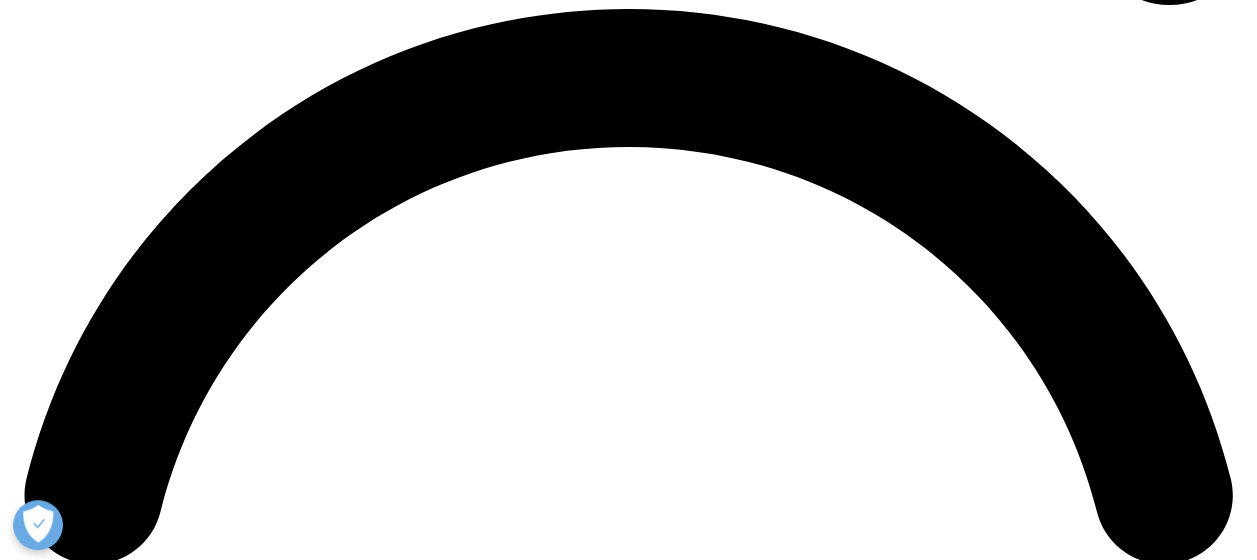 click on "For decades, life sciences industries have invested heavily in equipping their field sales teams and medical science liaisons (MSLs) with the tools and training required to foster meaningful engagement with healthcare professionals (HCPs). Yet even with modern CRM systems and a wealth of data at their fingertips, field teams continue to wrestle with a familiar set of challenges—fragmented systems and manual workflows and mounting pressure to personalize every interaction—all while staying within the strict boundaries of compliance and scientific accuracy.
Too many clicks, too little clarity
For field teams, time is the most limited resource—and much of it is lost to navigating fragmented systems. Sales reps and MSLs often spend hours piecing together information from multiple systems just to prepare for a single HCP visit.
Smarter field engagement starts with better context
high-throughput system for decision-making" at bounding box center [628, 20362] 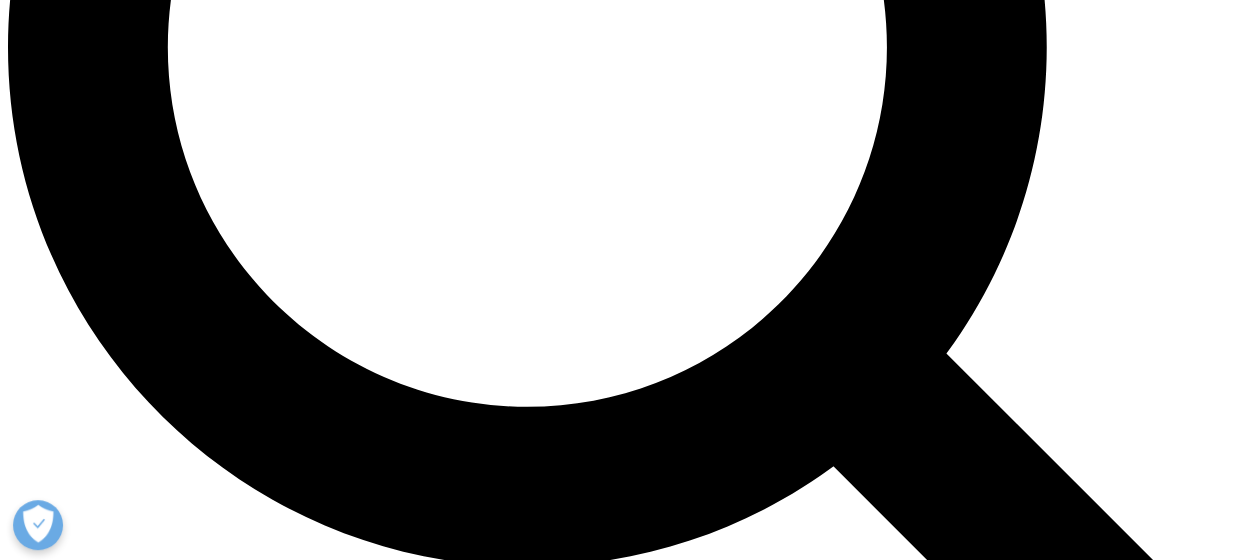 scroll, scrollTop: 1750, scrollLeft: 0, axis: vertical 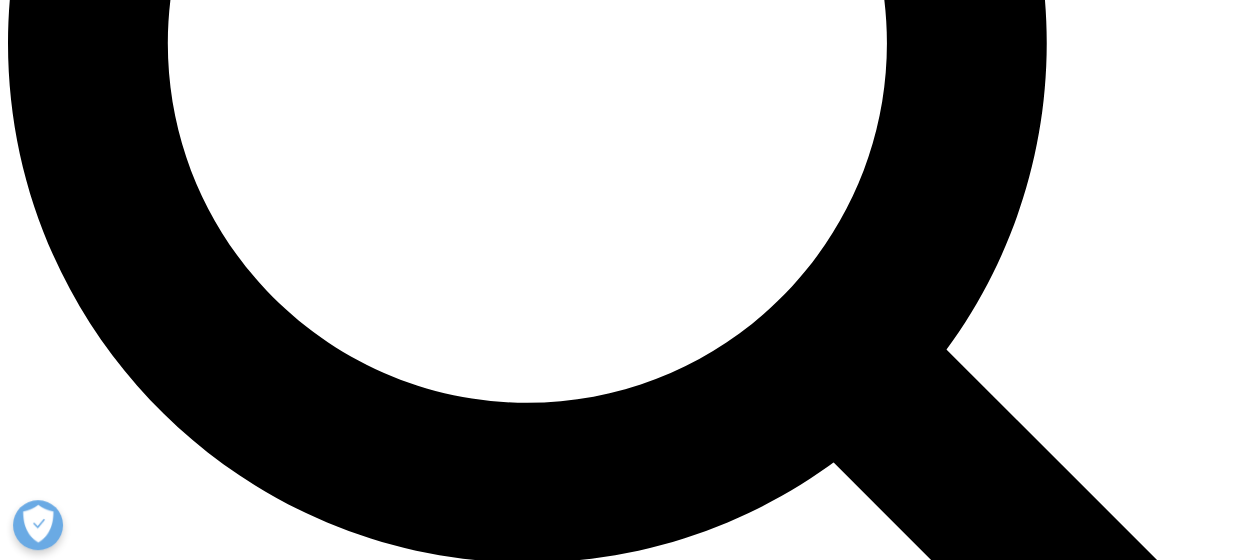 click on "Contact Us" at bounding box center [44, 22568] 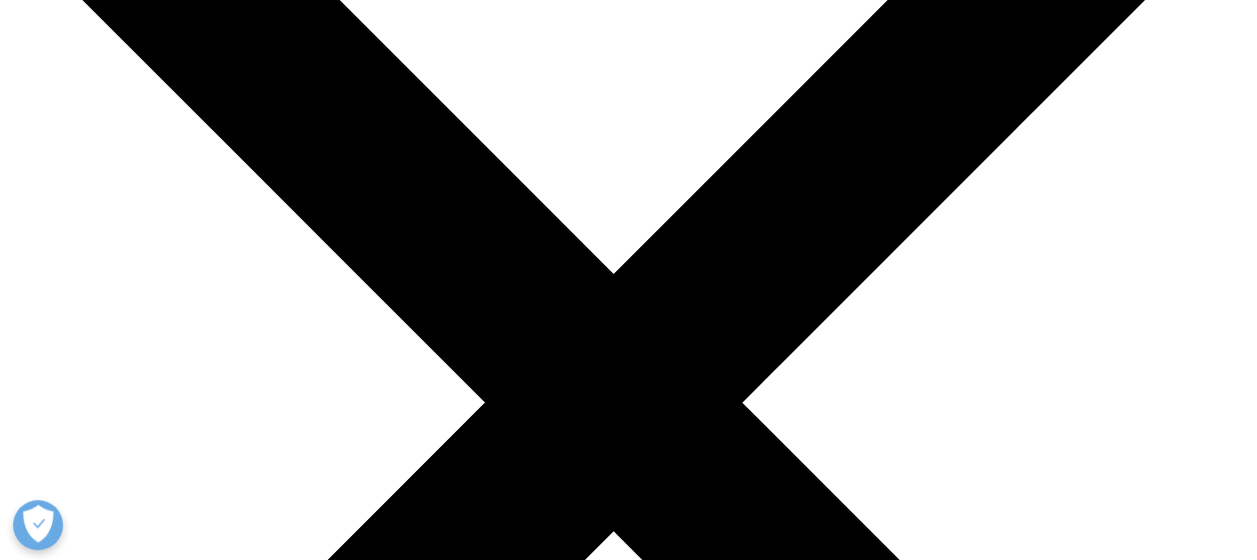 scroll, scrollTop: 213, scrollLeft: 0, axis: vertical 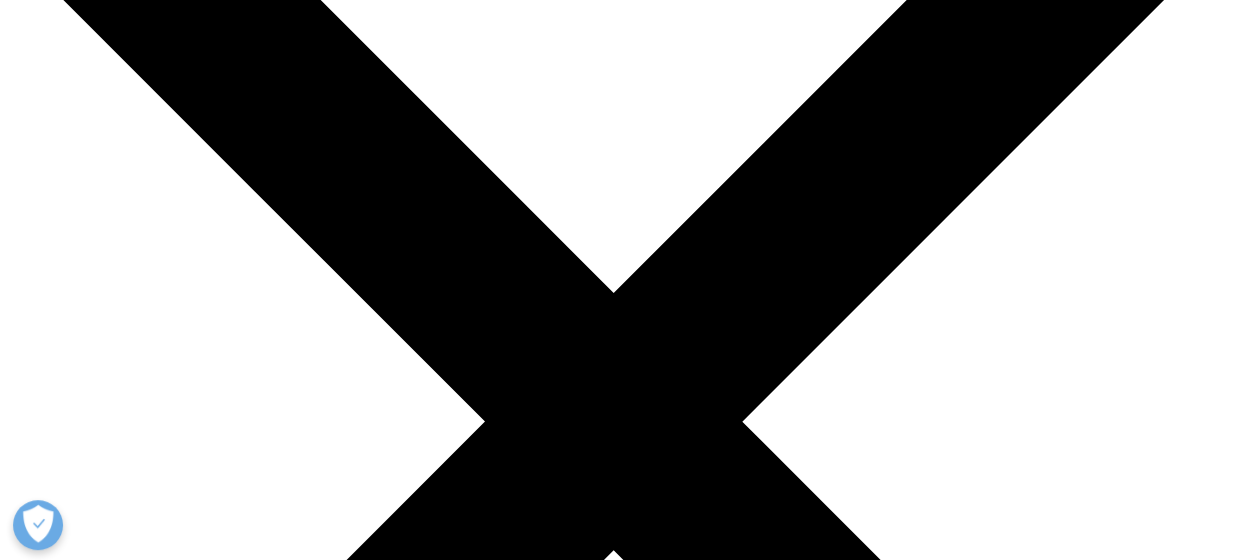 click on "Description" at bounding box center [167, 28783] 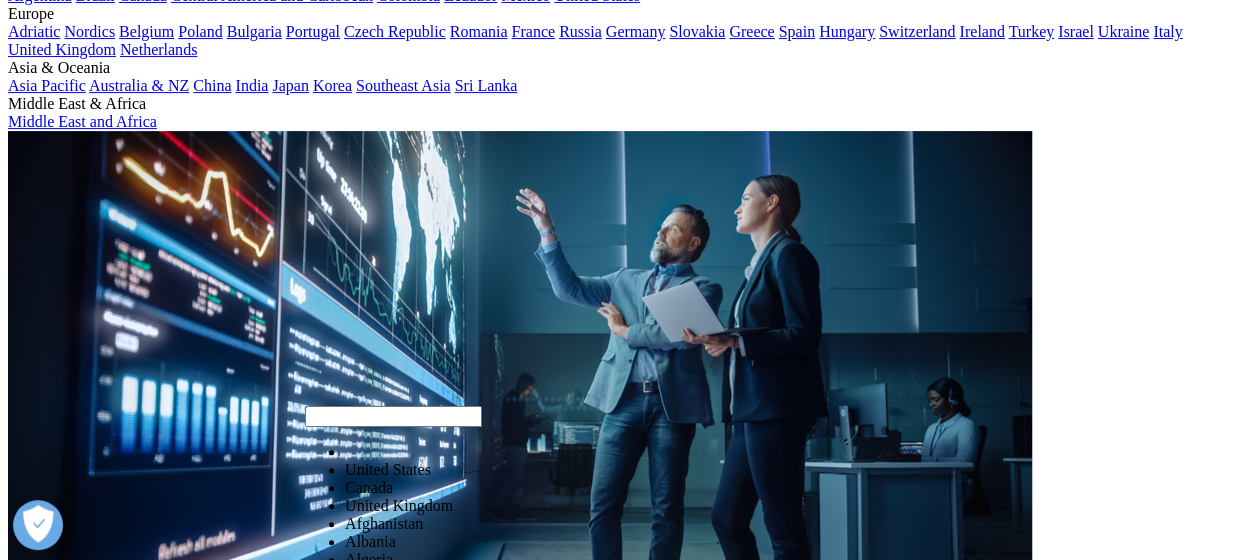 click at bounding box center [353, 24182] 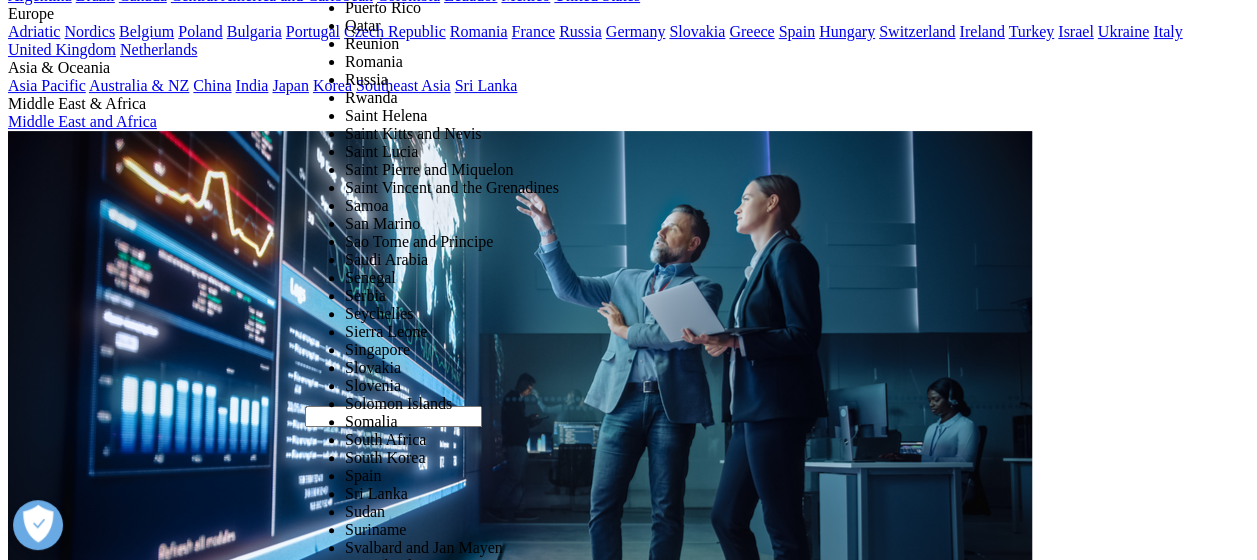 select on "Germany" 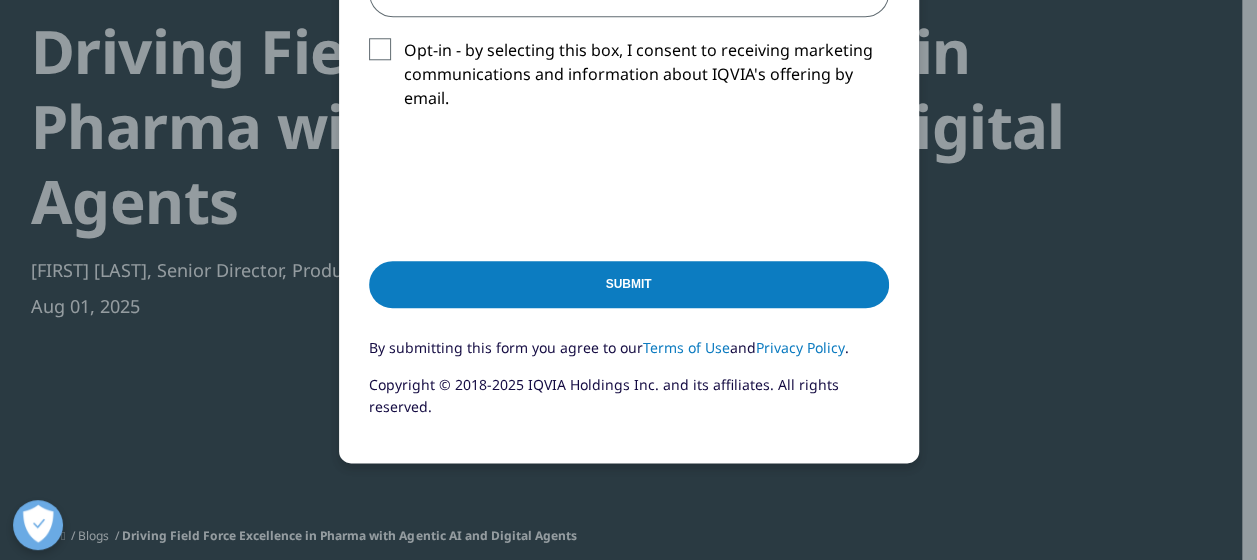 scroll, scrollTop: 986, scrollLeft: 0, axis: vertical 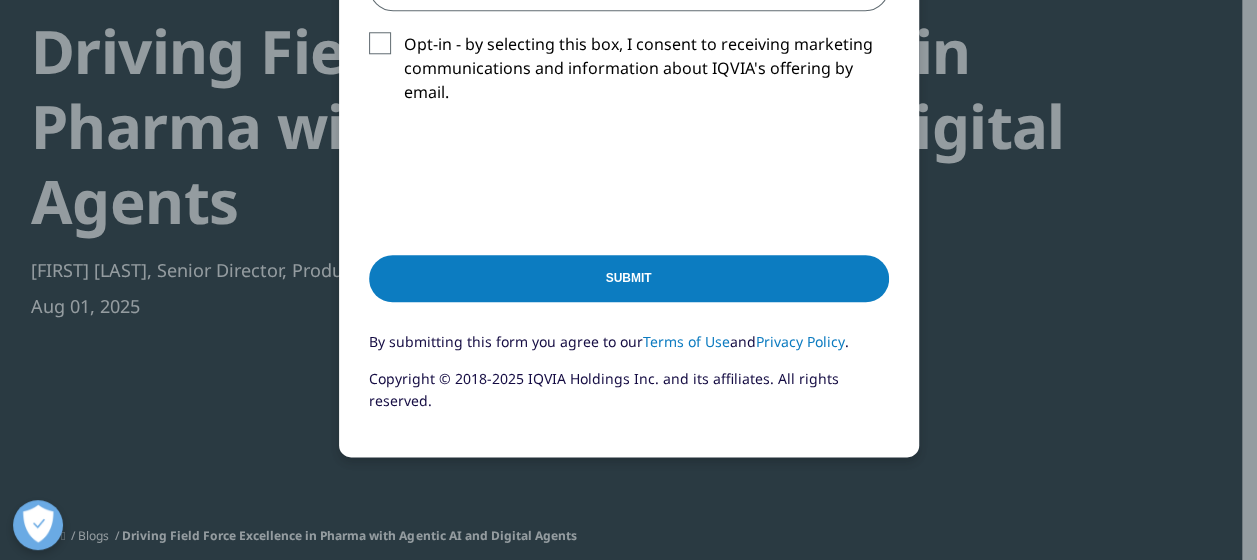 click on "Submit" at bounding box center [629, 278] 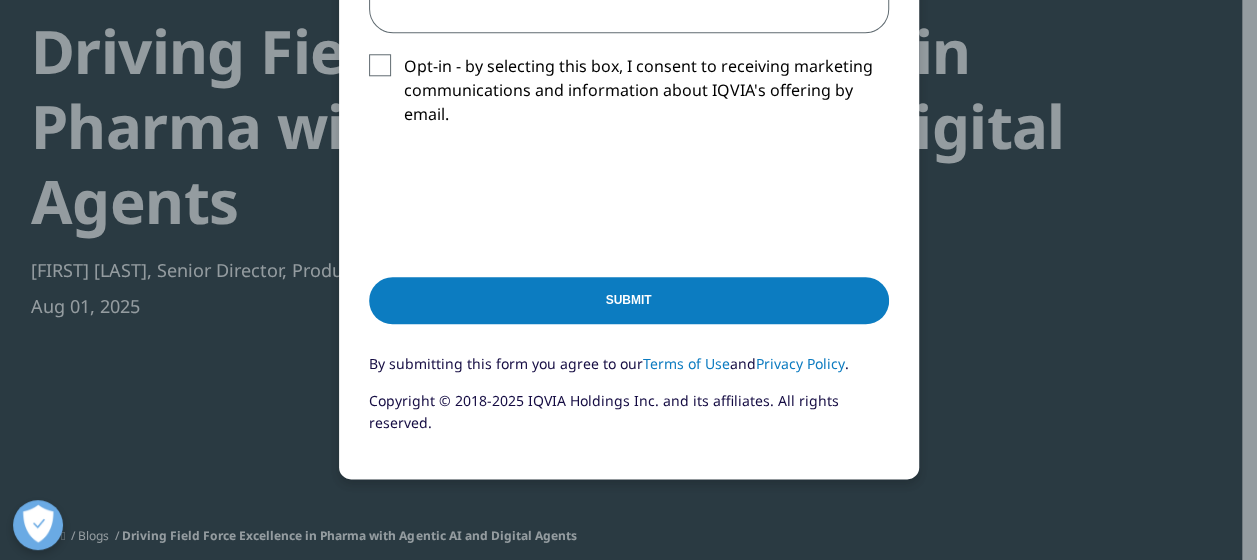 scroll, scrollTop: 82, scrollLeft: 0, axis: vertical 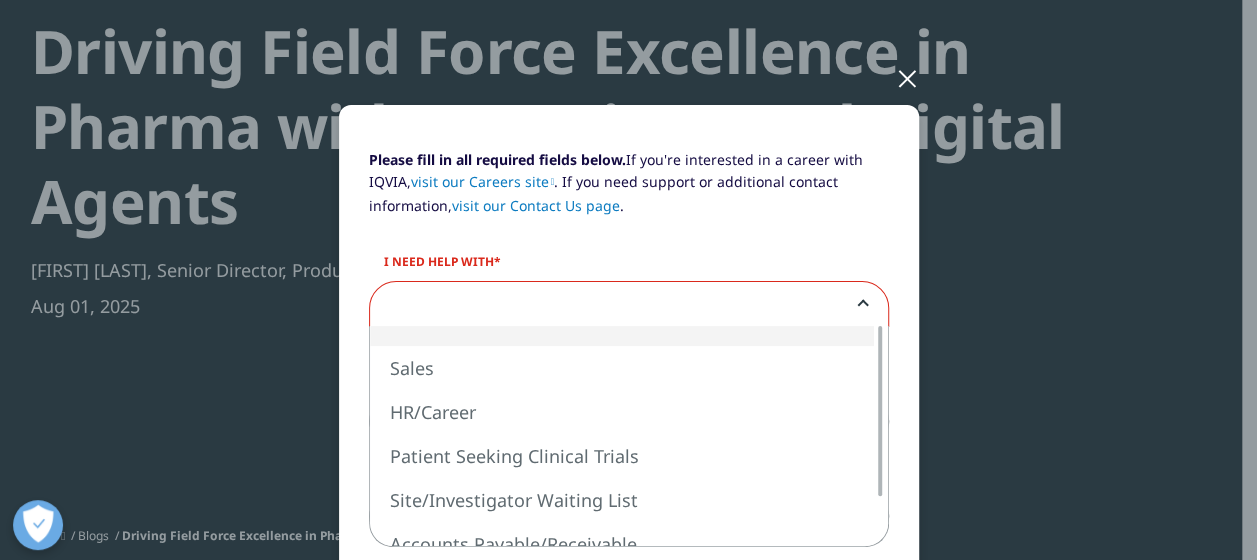 click at bounding box center (629, 305) 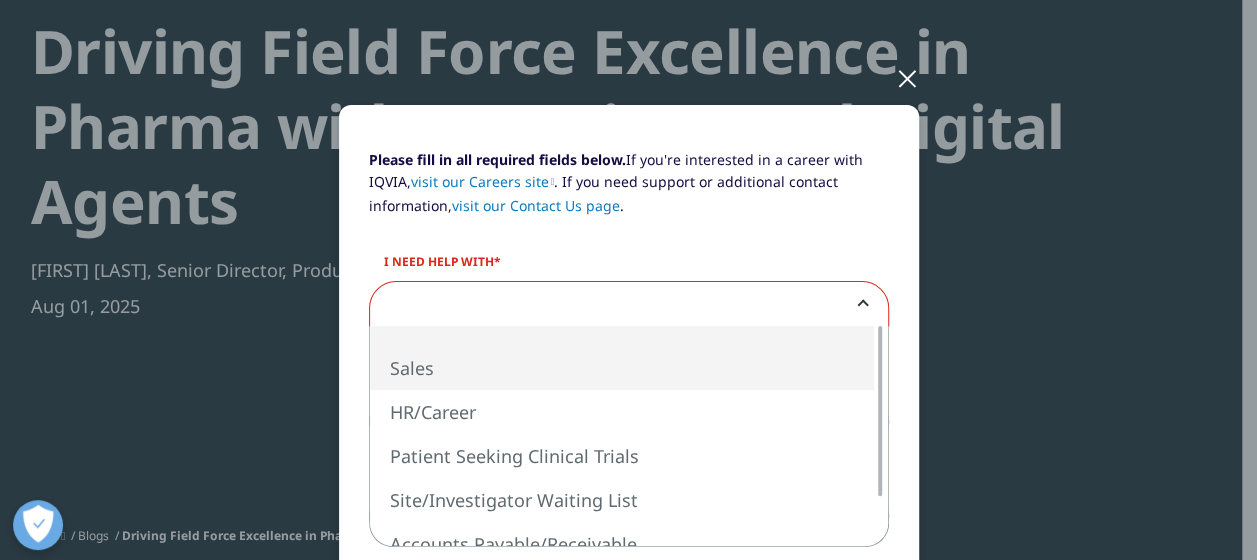 select on "Sales" 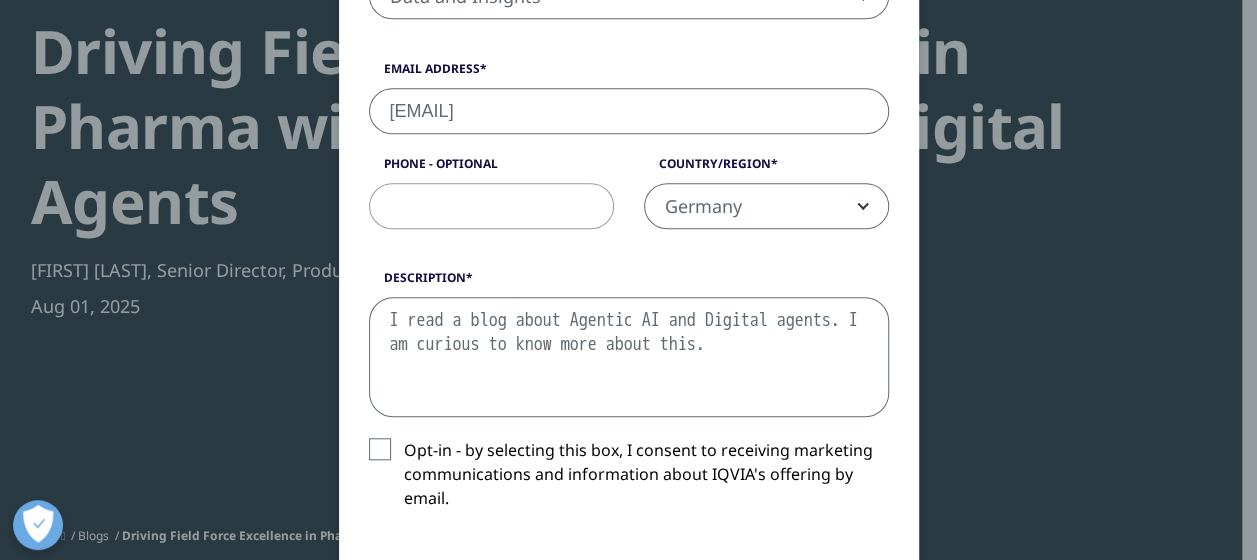 scroll, scrollTop: 702, scrollLeft: 0, axis: vertical 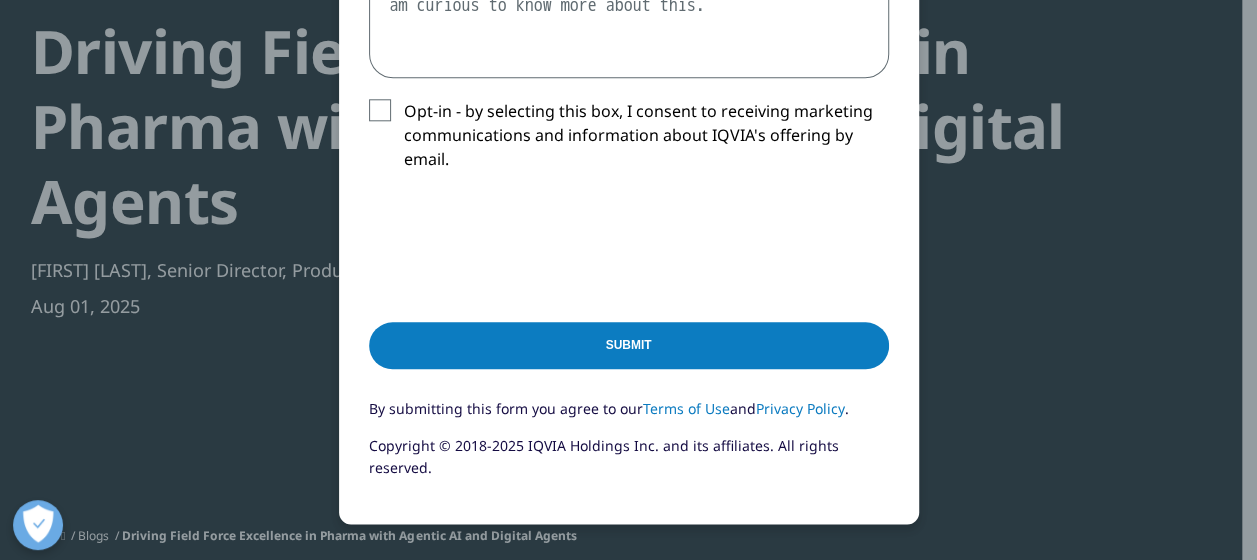 click on "Submit" at bounding box center (629, 345) 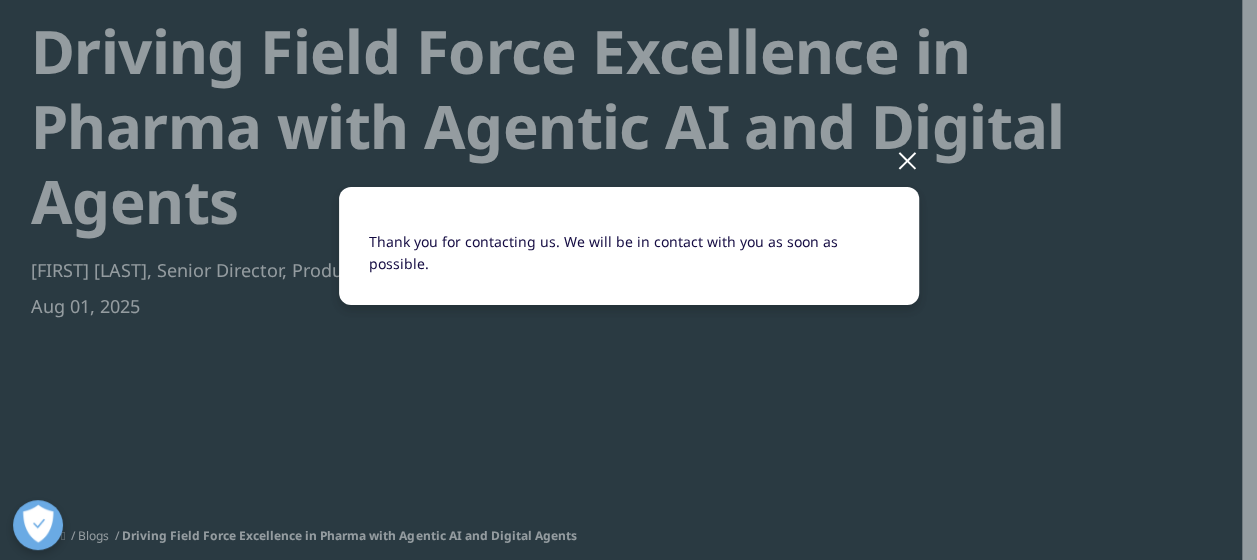 scroll, scrollTop: 0, scrollLeft: 0, axis: both 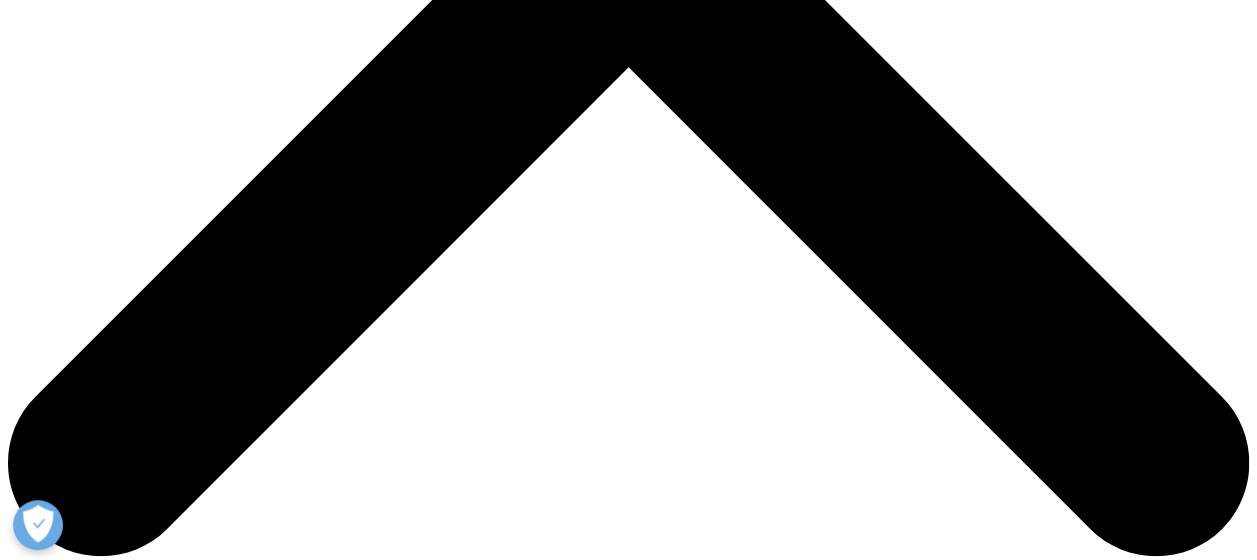 click at bounding box center [96, 22206] 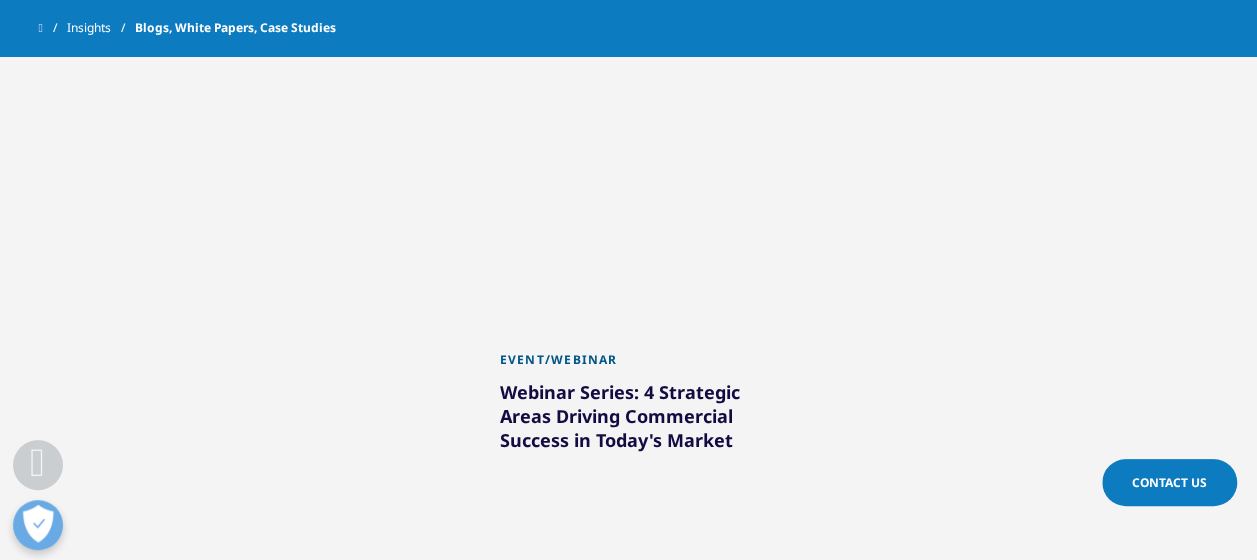 scroll, scrollTop: 1221, scrollLeft: 0, axis: vertical 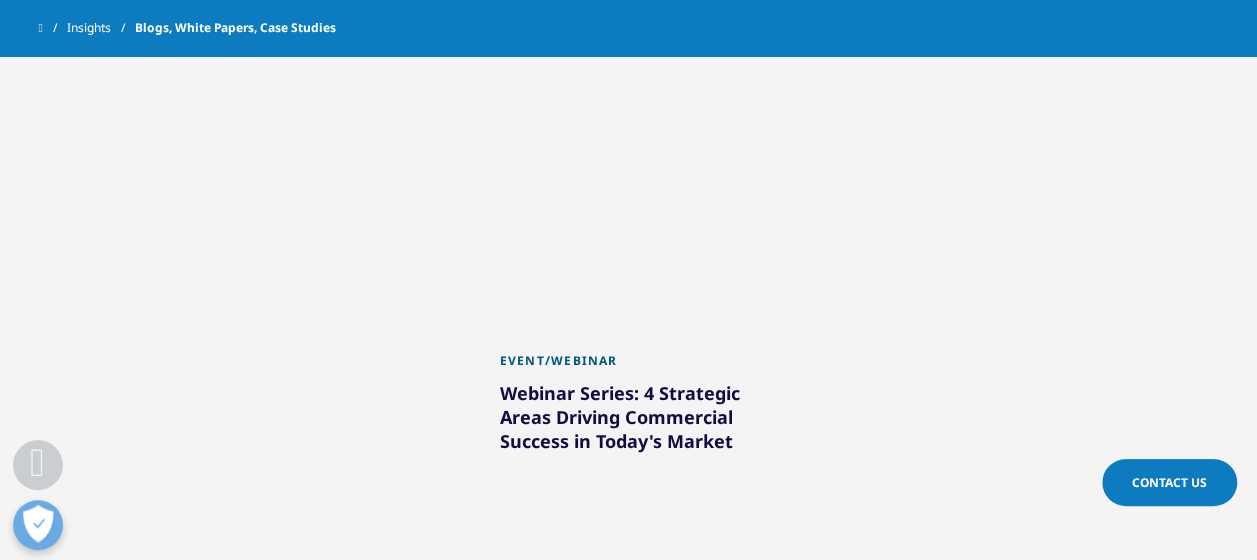 click at bounding box center [629, 241] 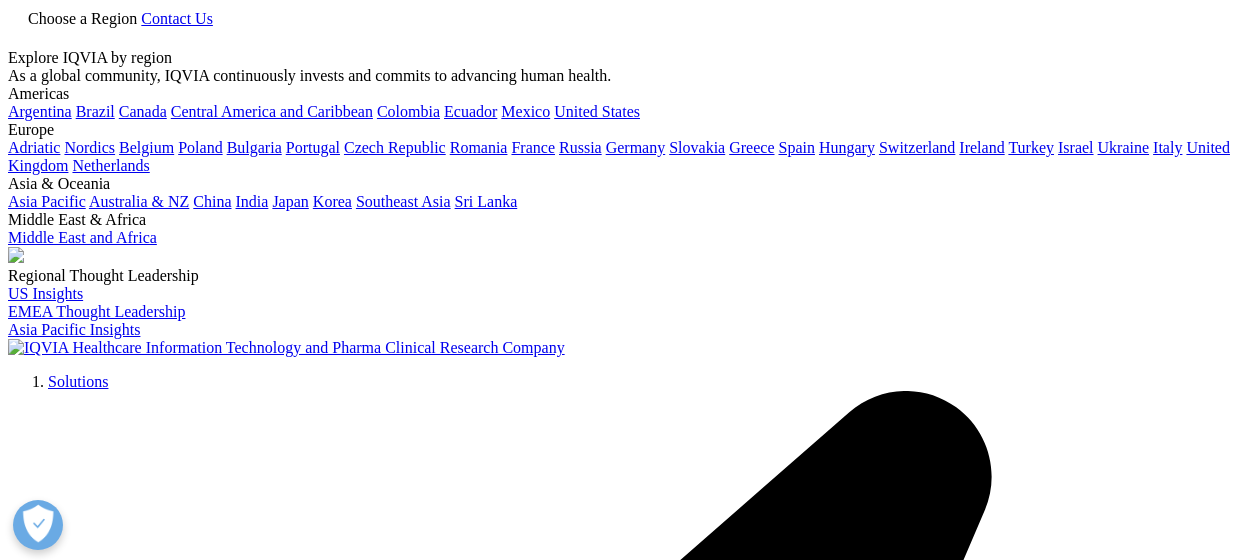 scroll, scrollTop: 0, scrollLeft: 0, axis: both 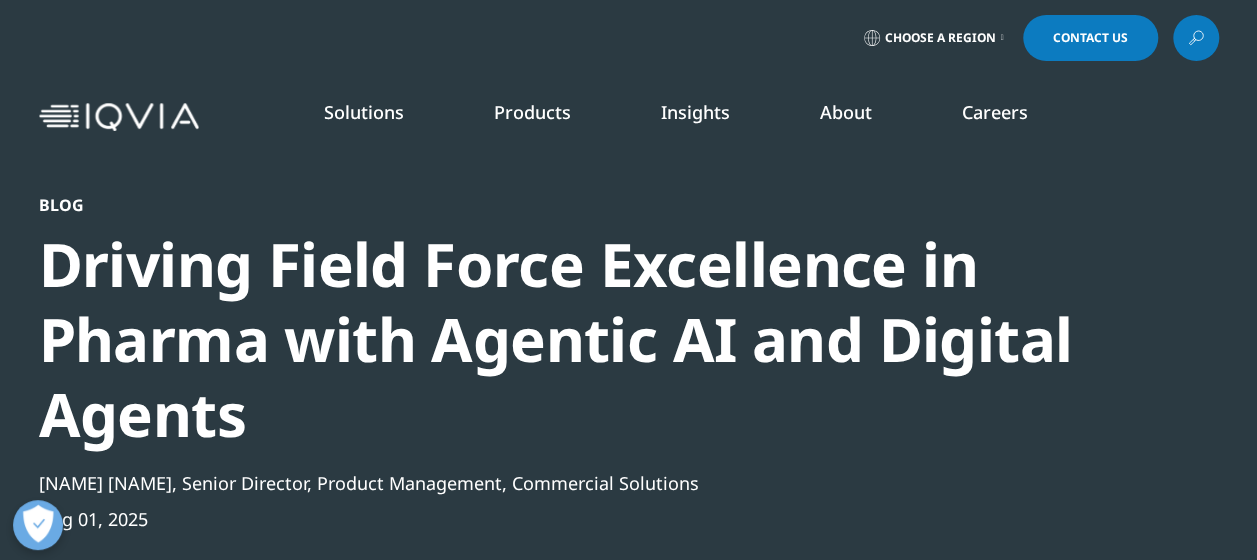 click on "Blog
Driving Field Force Excellence in Pharma with Agentic AI and Digital Agents
[NAME] [NAME], Senior Director, Product Management, Commercial Solutions
[DATE]" at bounding box center (629, 463) 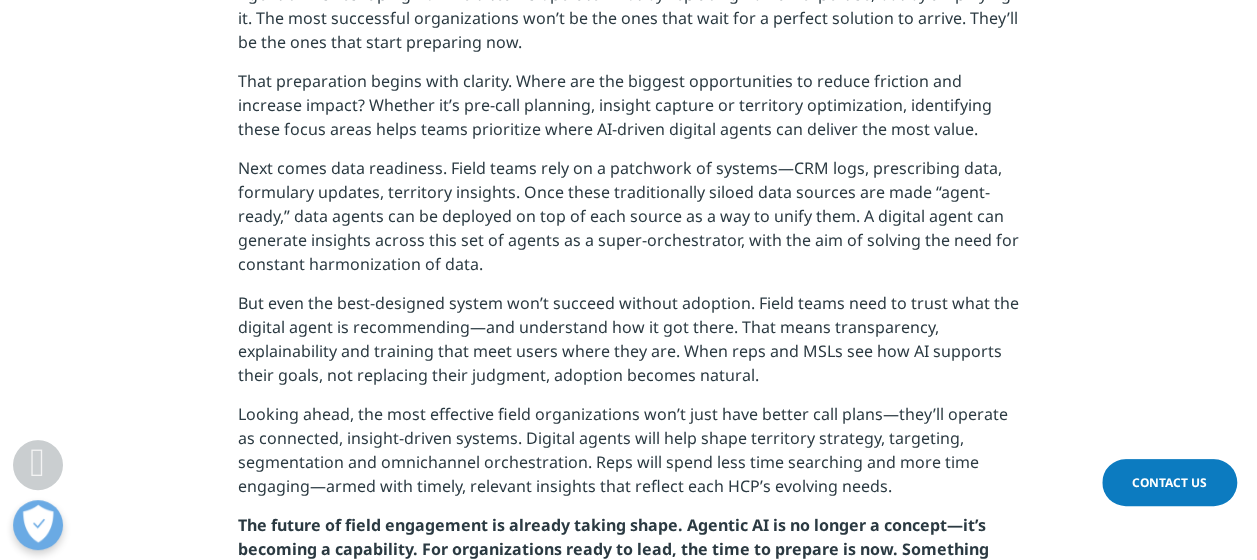 scroll, scrollTop: 2480, scrollLeft: 0, axis: vertical 